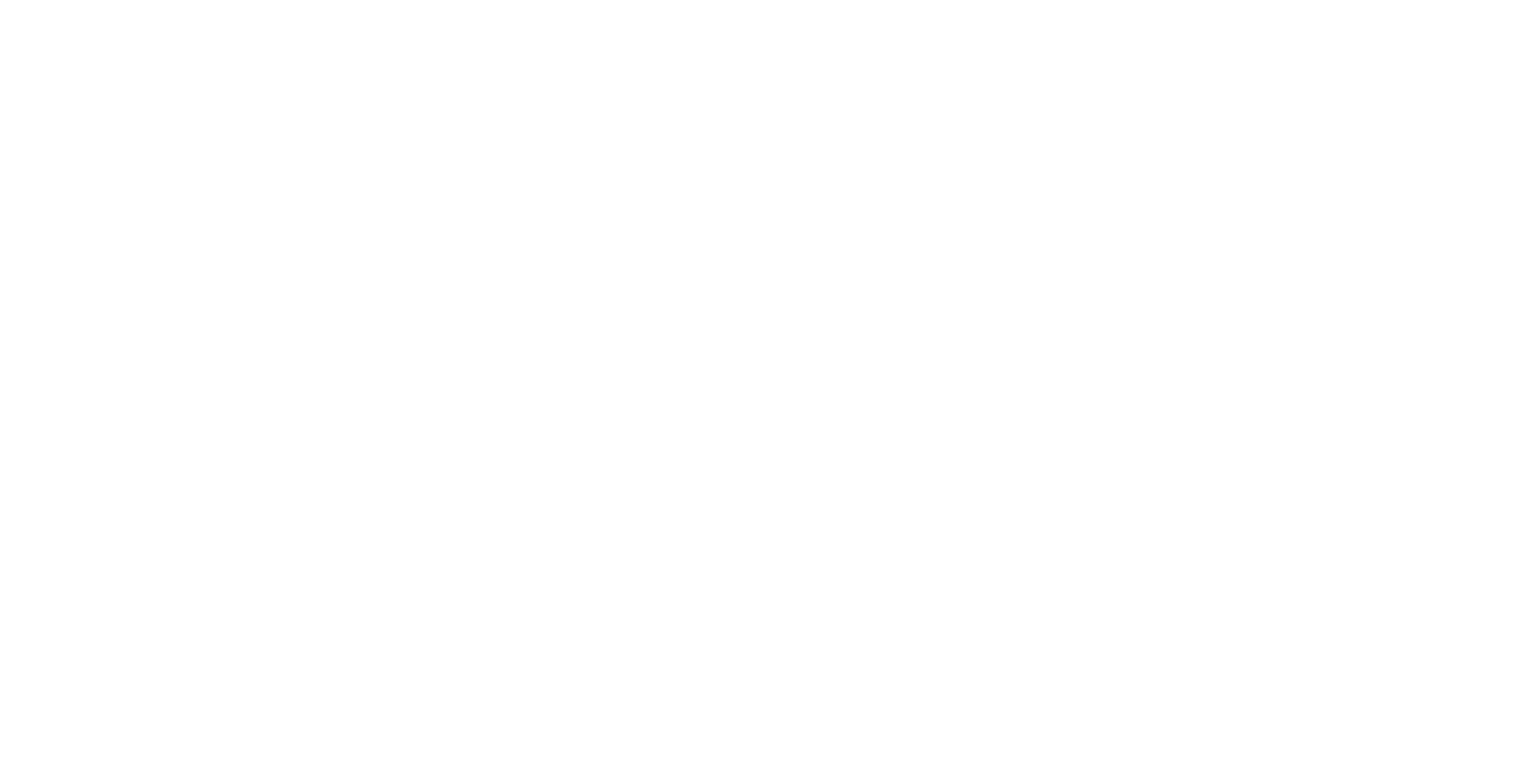 scroll, scrollTop: 0, scrollLeft: 0, axis: both 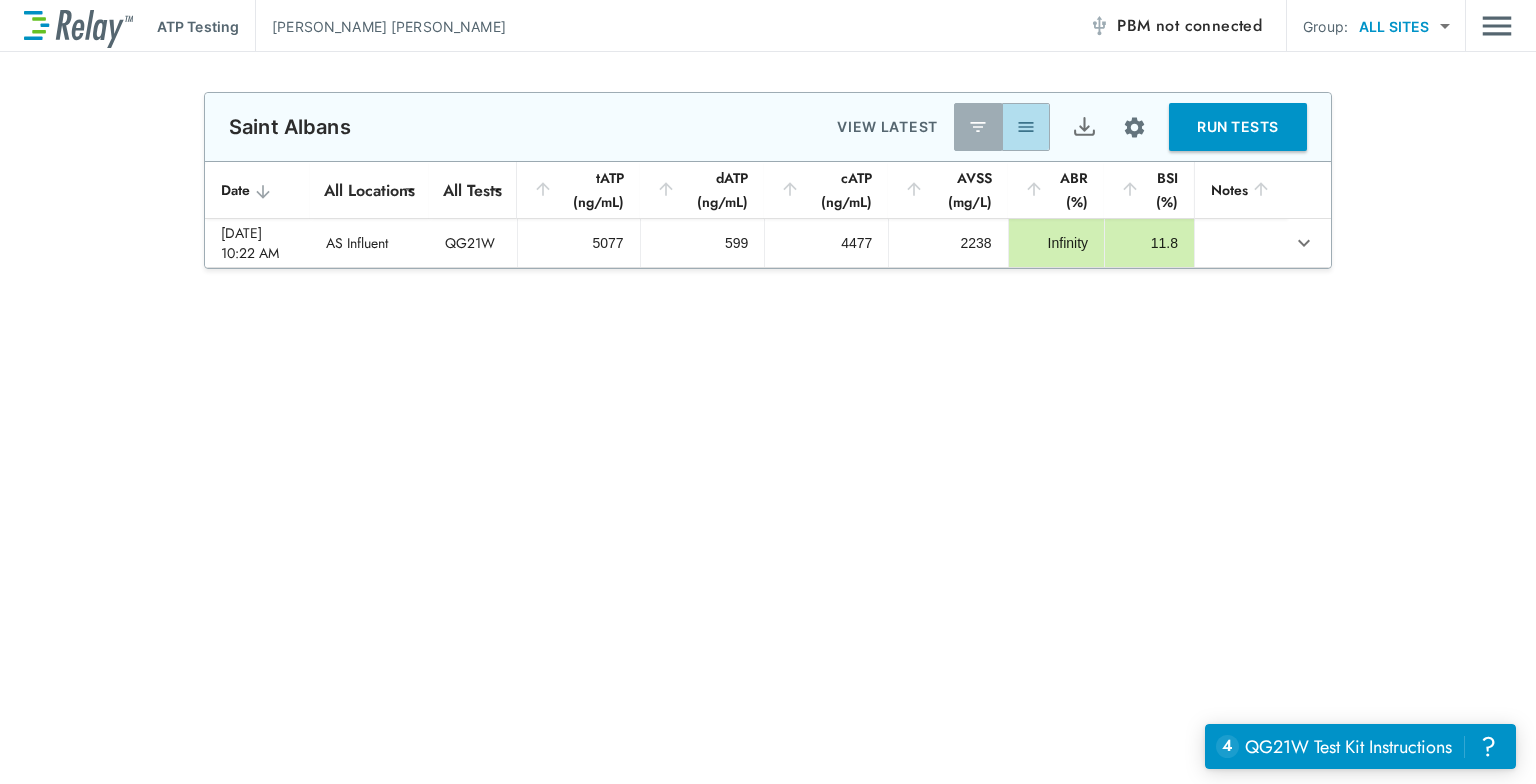 click at bounding box center (1026, 127) 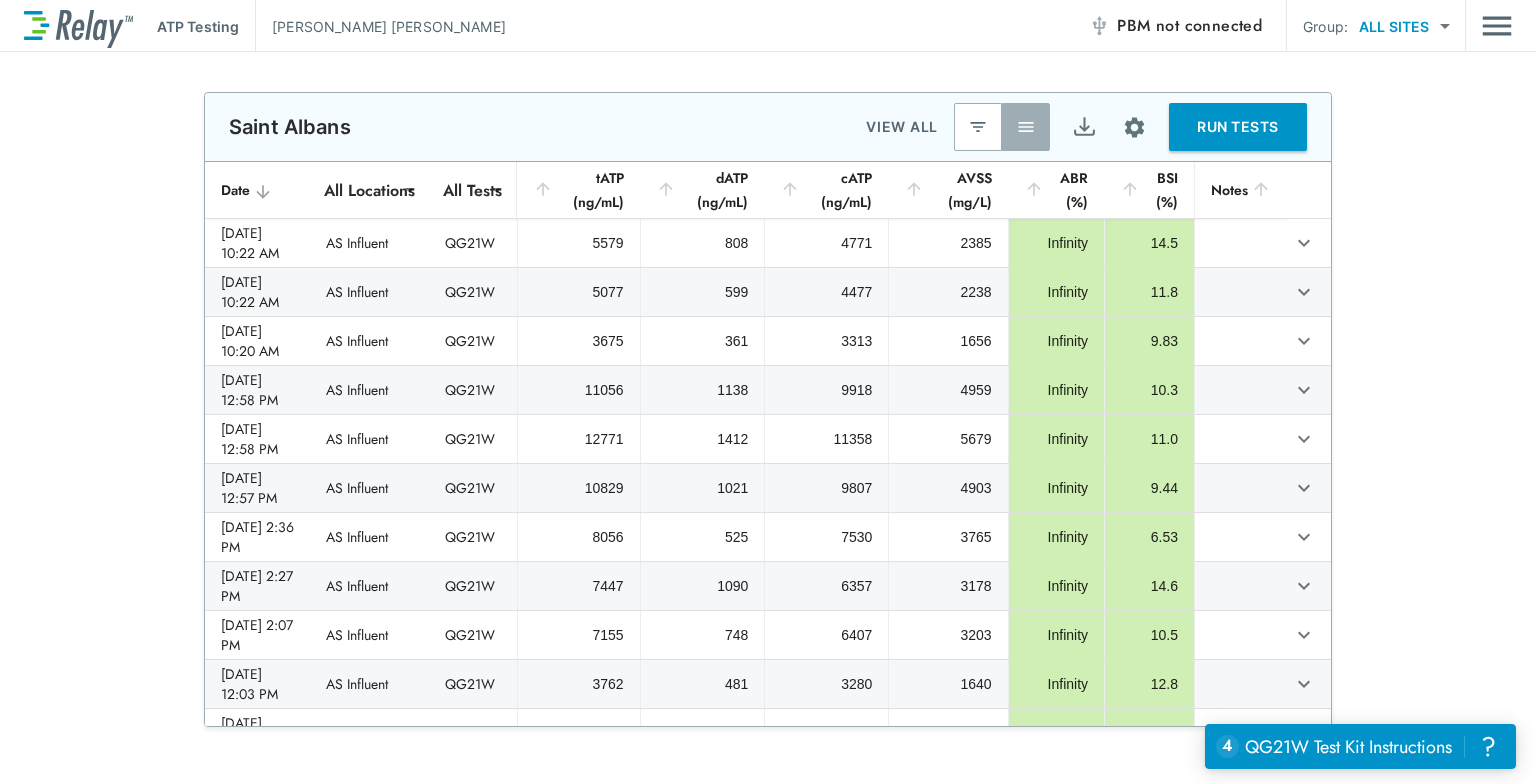 scroll, scrollTop: 0, scrollLeft: 0, axis: both 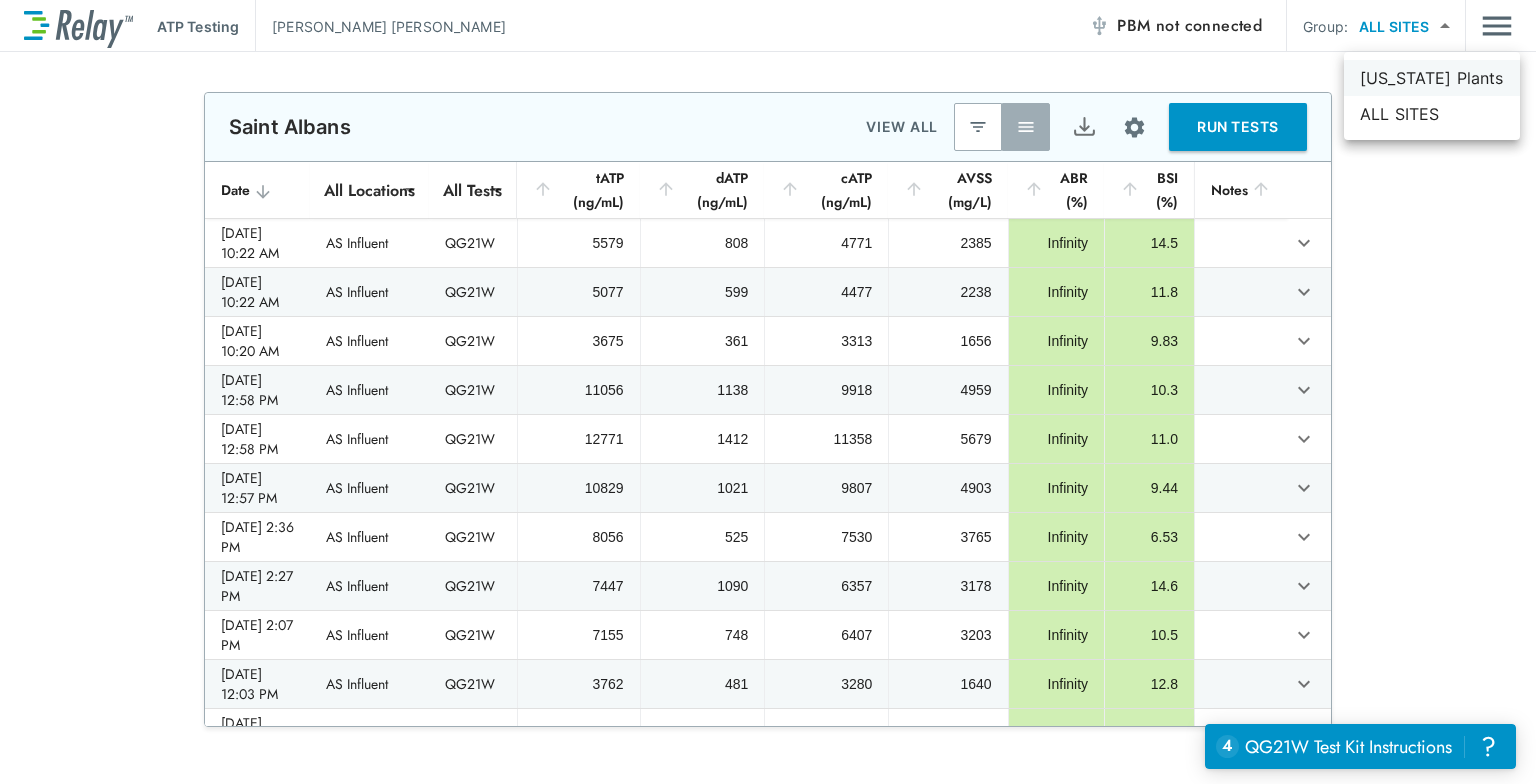click on "[US_STATE] Plants" at bounding box center [1432, 78] 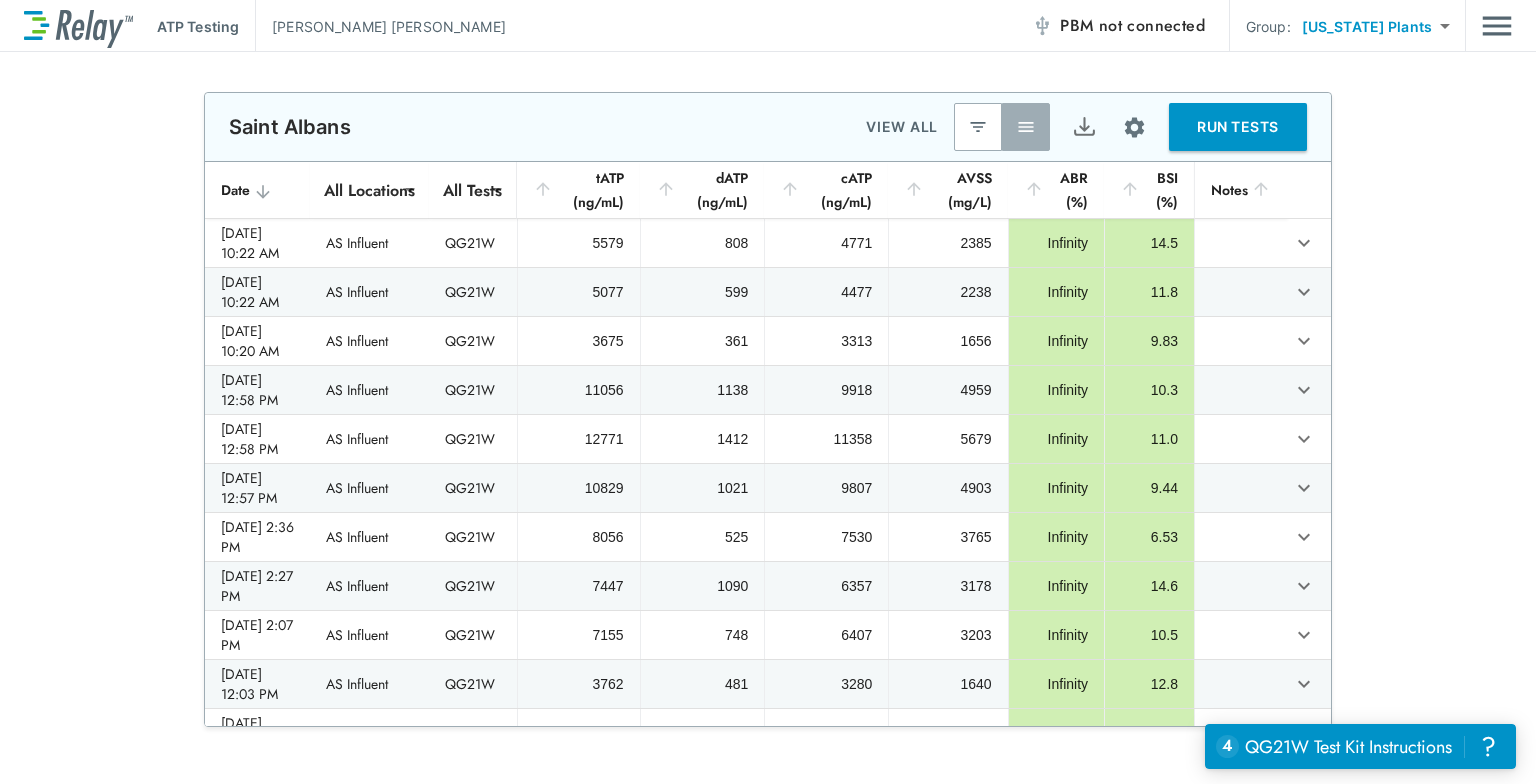 click on "**********" at bounding box center [768, 392] 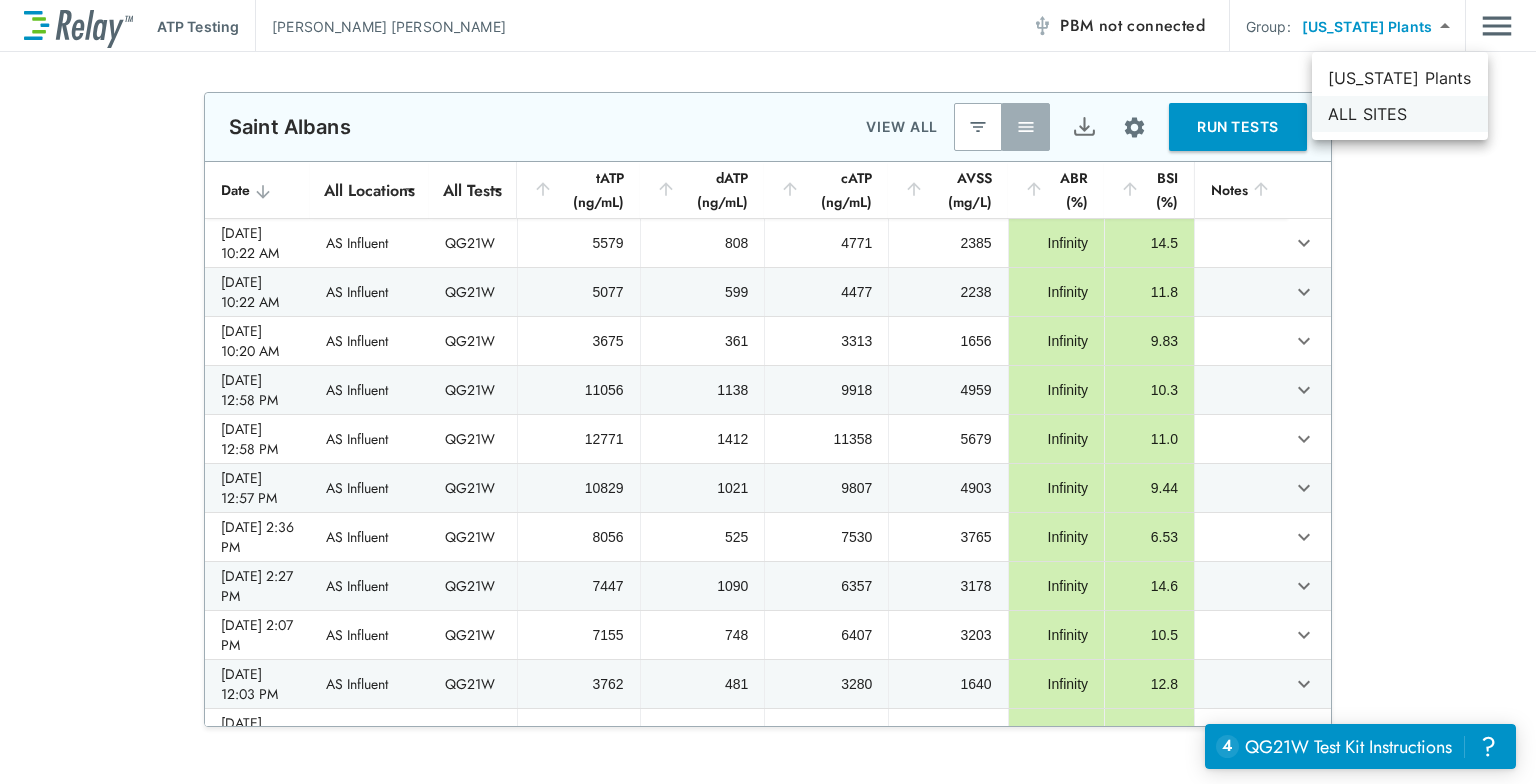 click on "ALL SITES" at bounding box center (1400, 114) 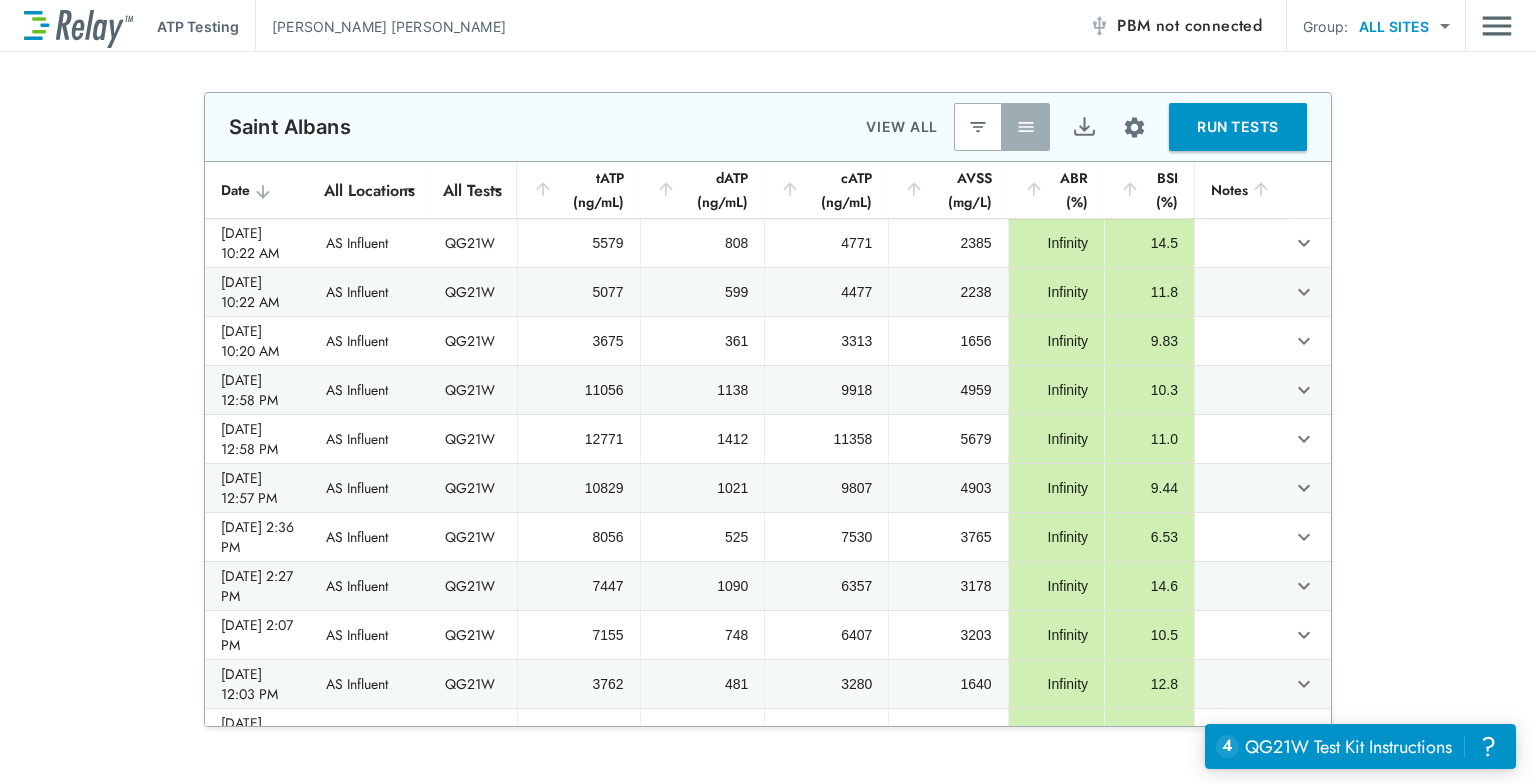 click at bounding box center [1497, 26] 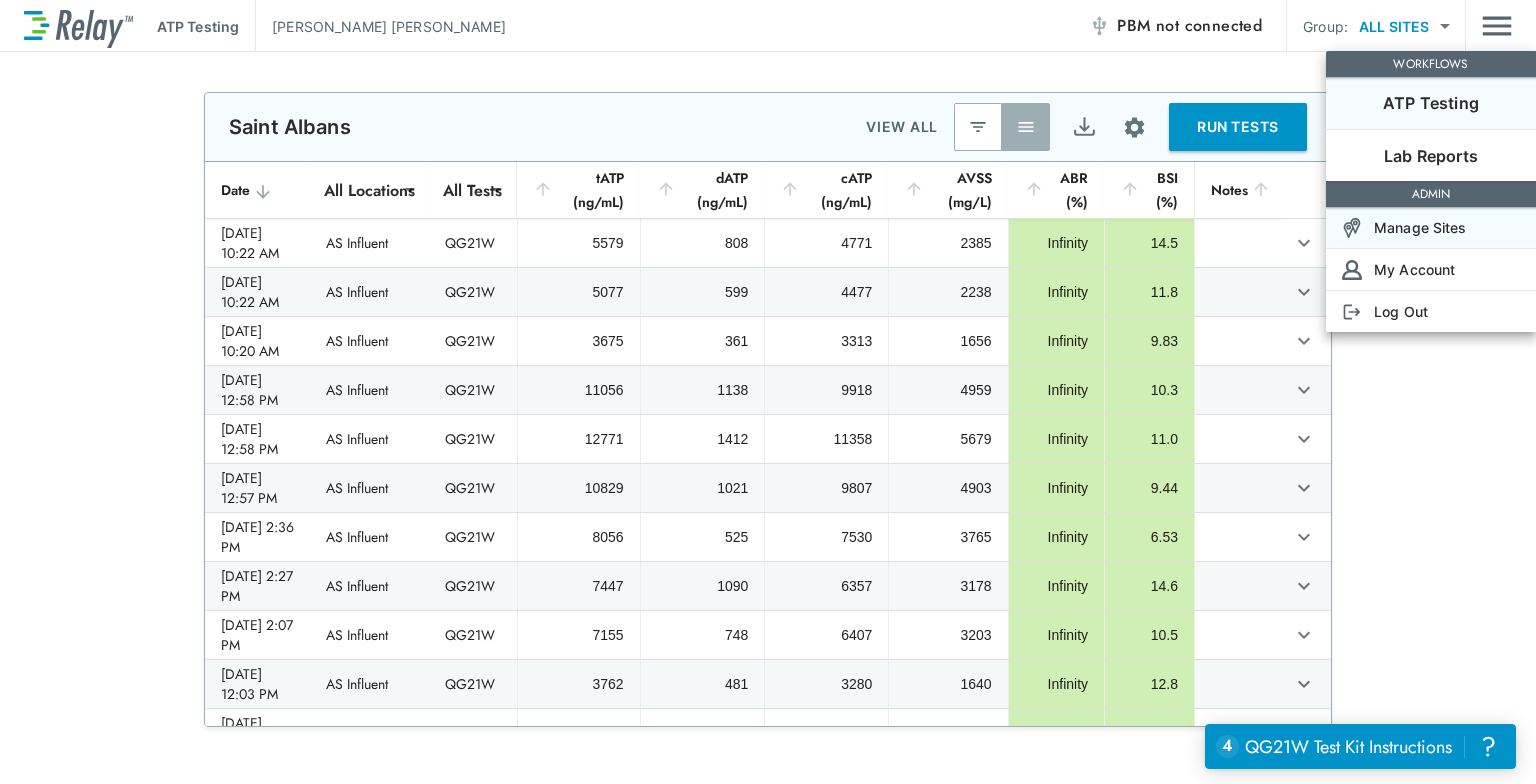 click on "Manage Sites" at bounding box center (1420, 227) 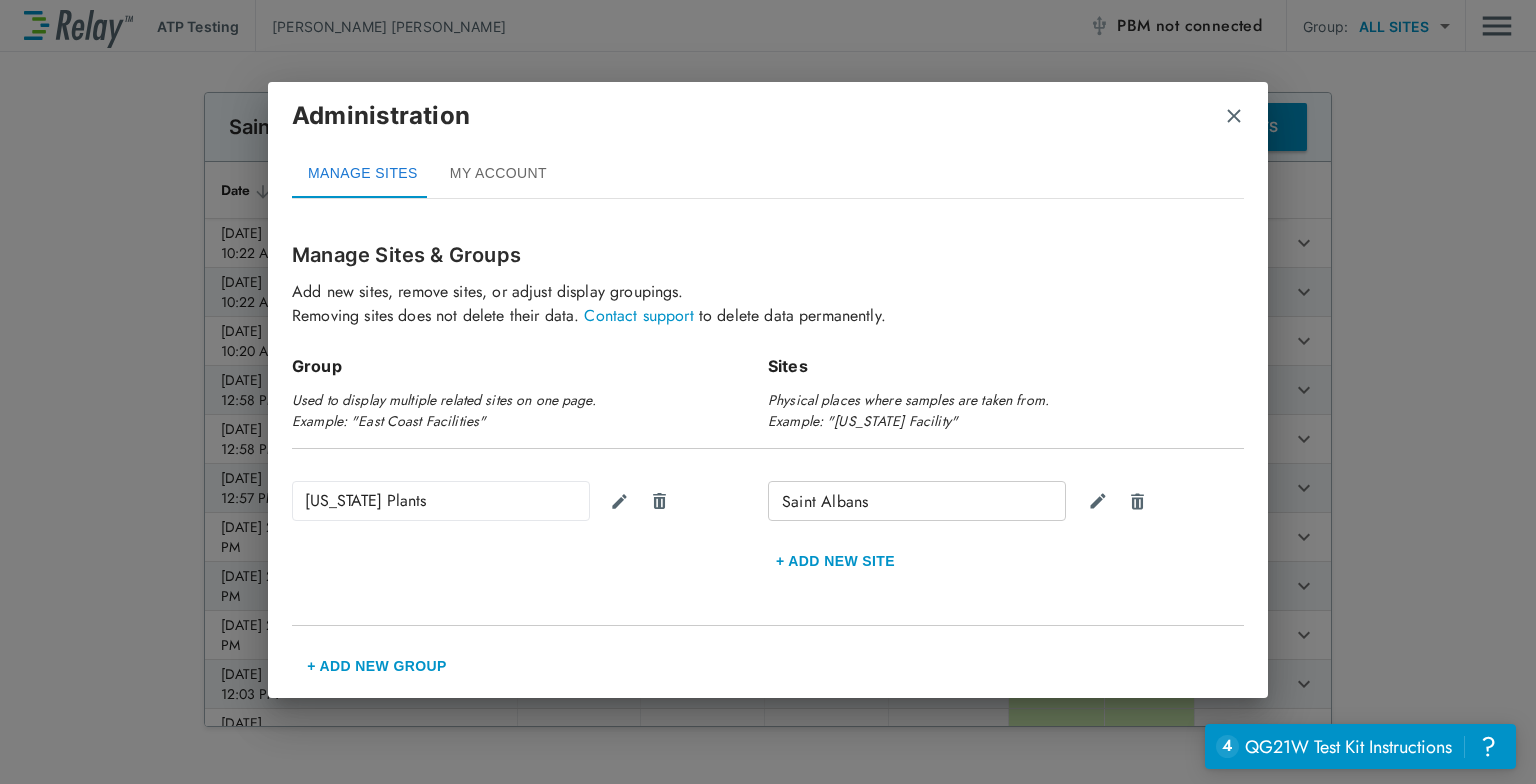 click on "+ Add new Site" at bounding box center (835, 561) 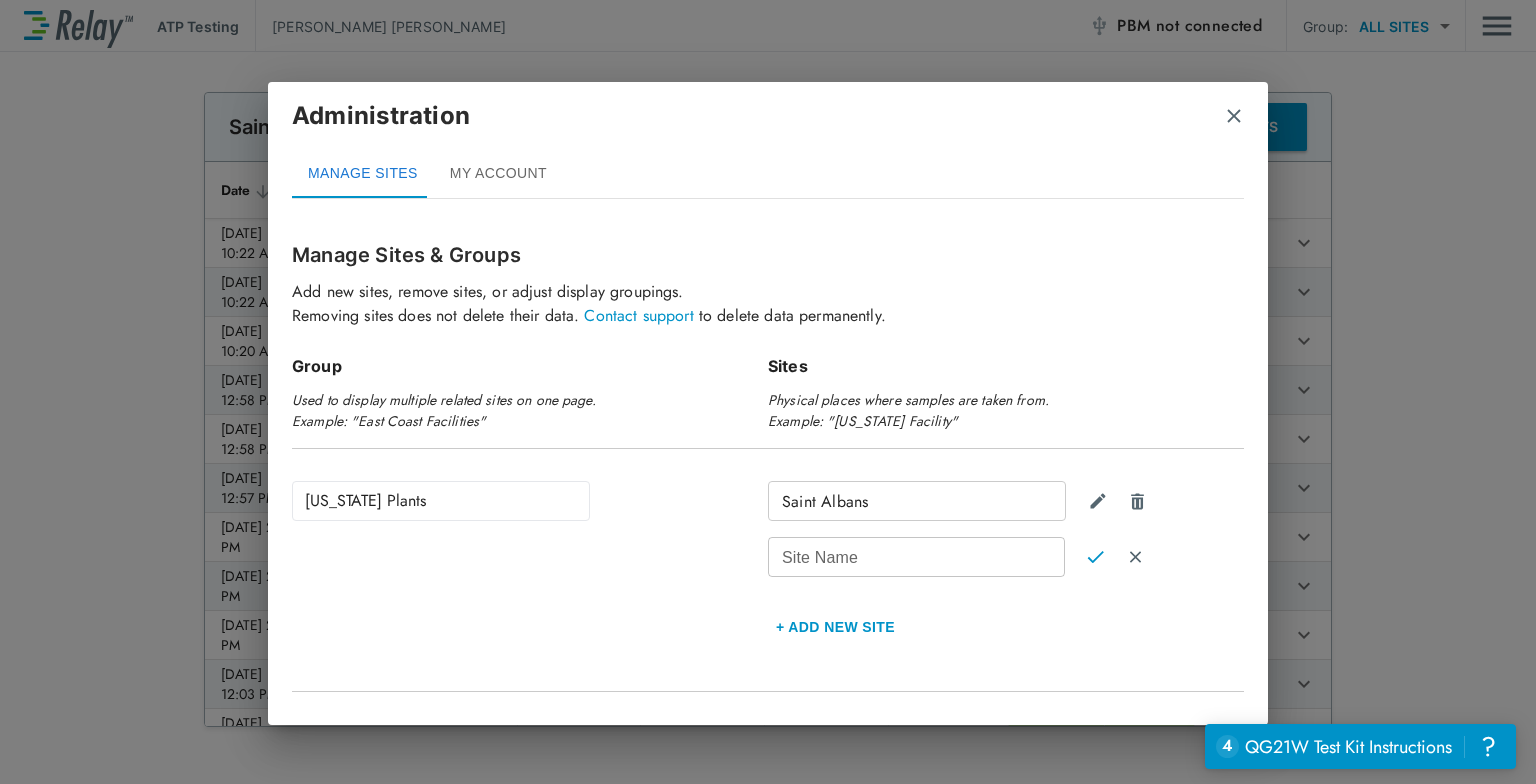 click on "Site Name" at bounding box center [916, 557] 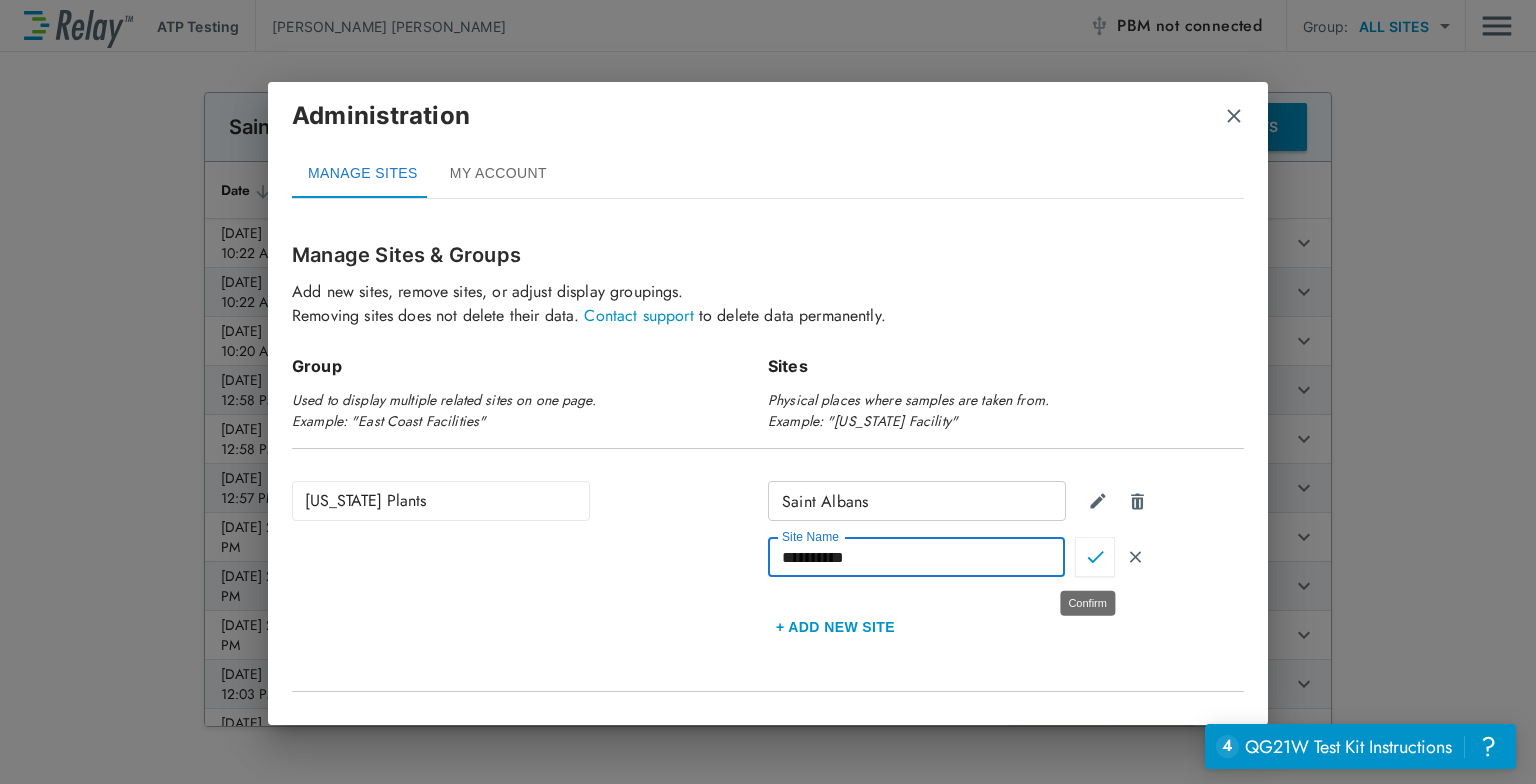 type on "**********" 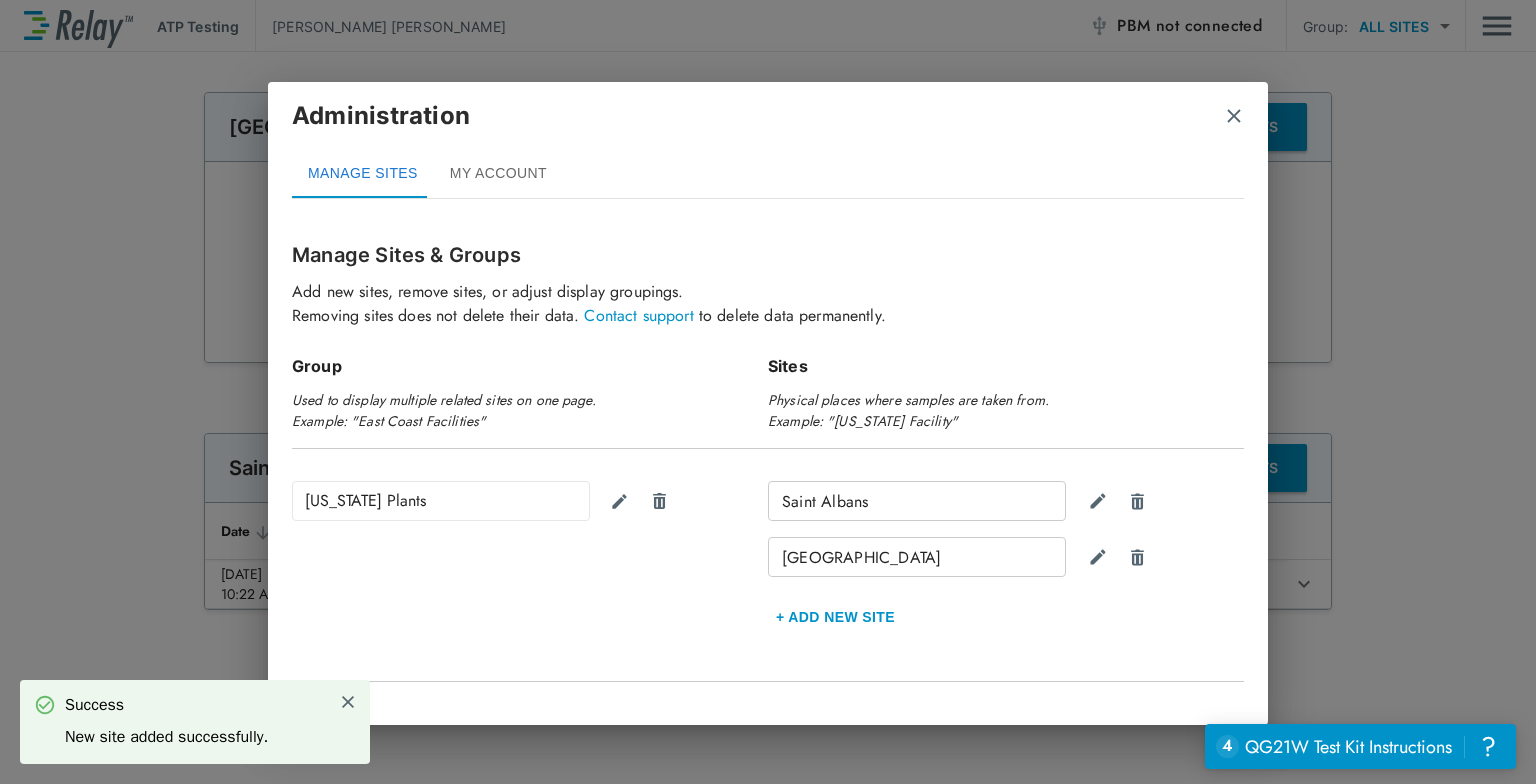 click on "Administration MANAGE SITES MY ACCOUNT" at bounding box center (768, 148) 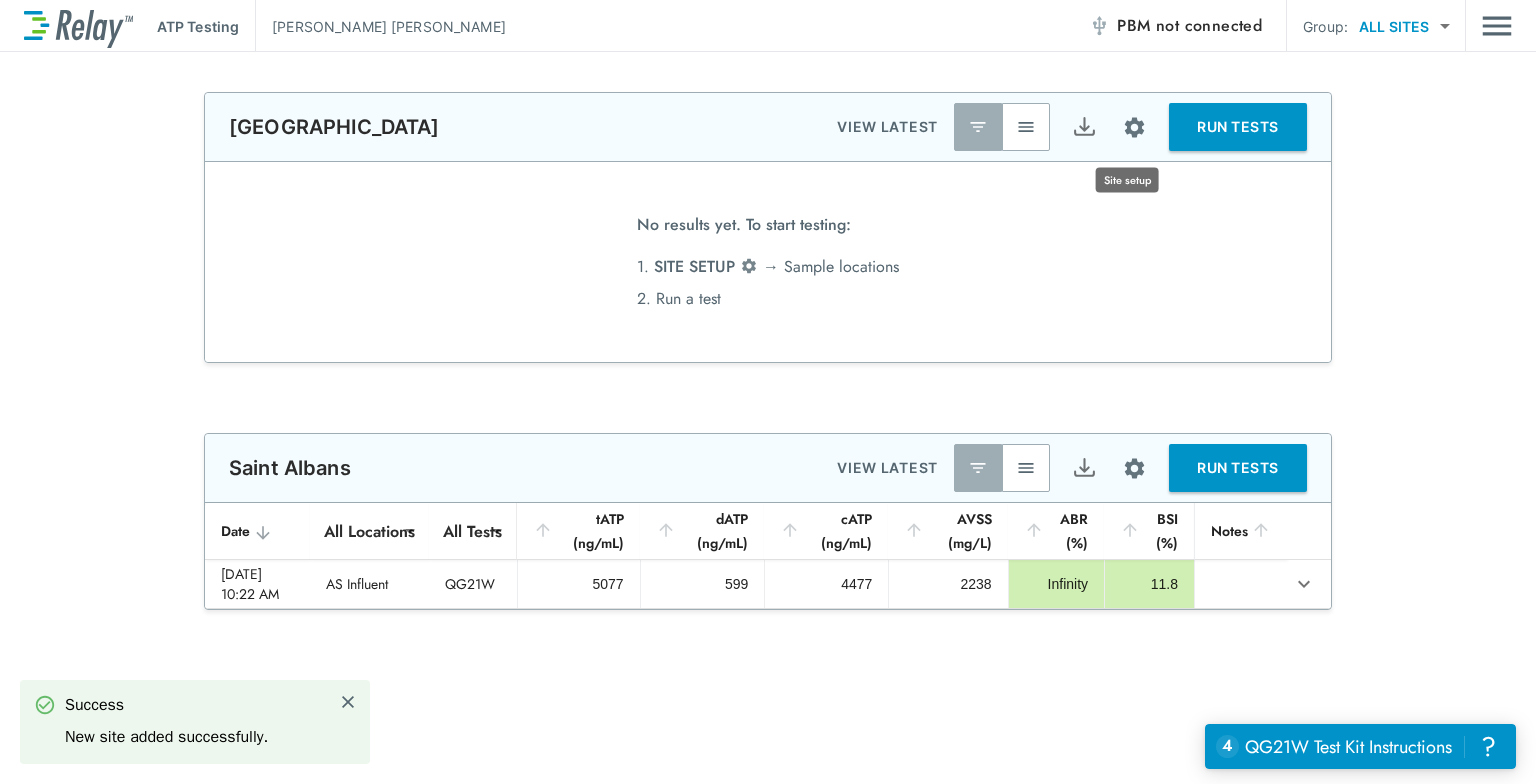 click at bounding box center [1134, 127] 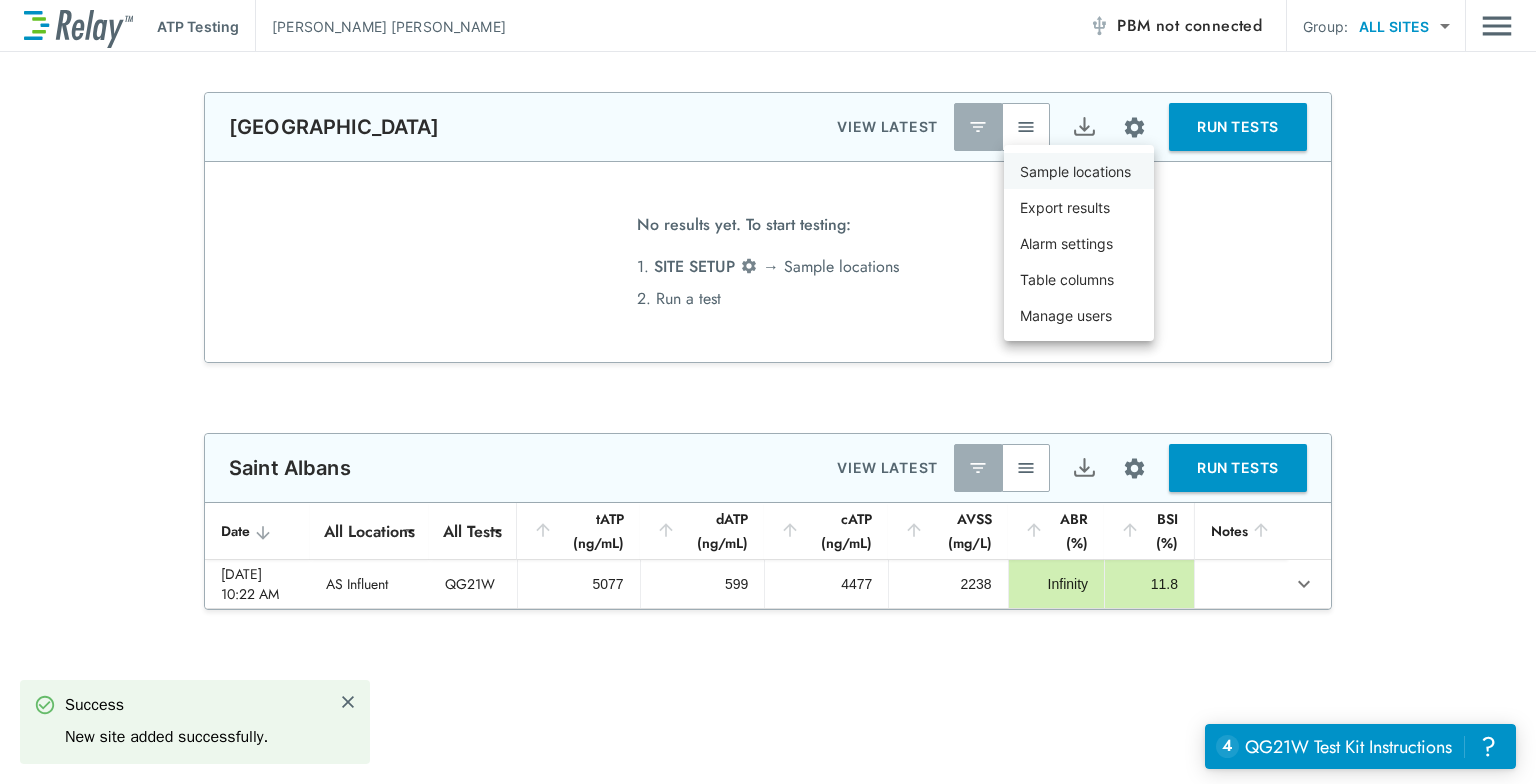 click on "Sample locations" at bounding box center [1075, 171] 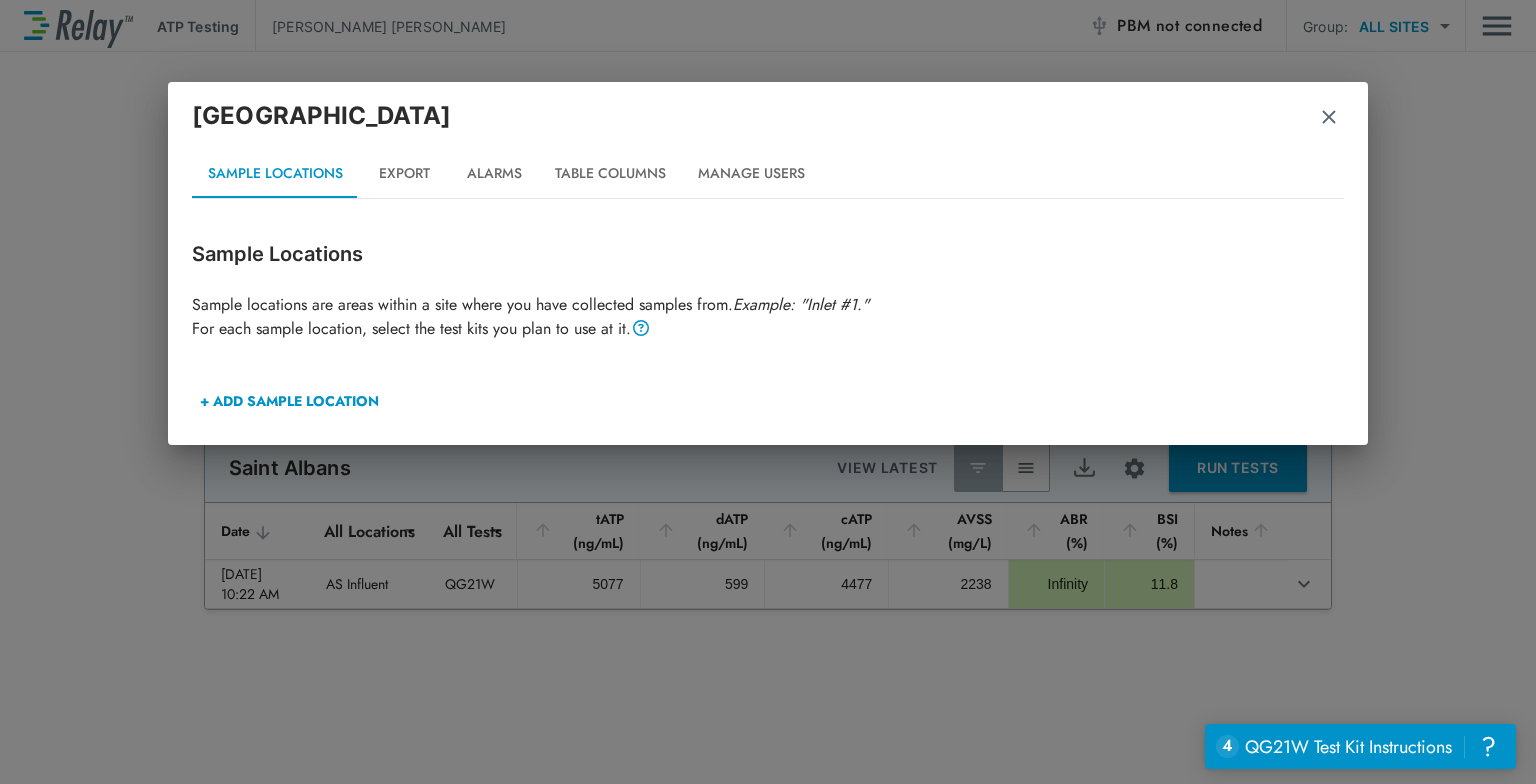 click on "+ ADD SAMPLE LOCATION" at bounding box center (289, 401) 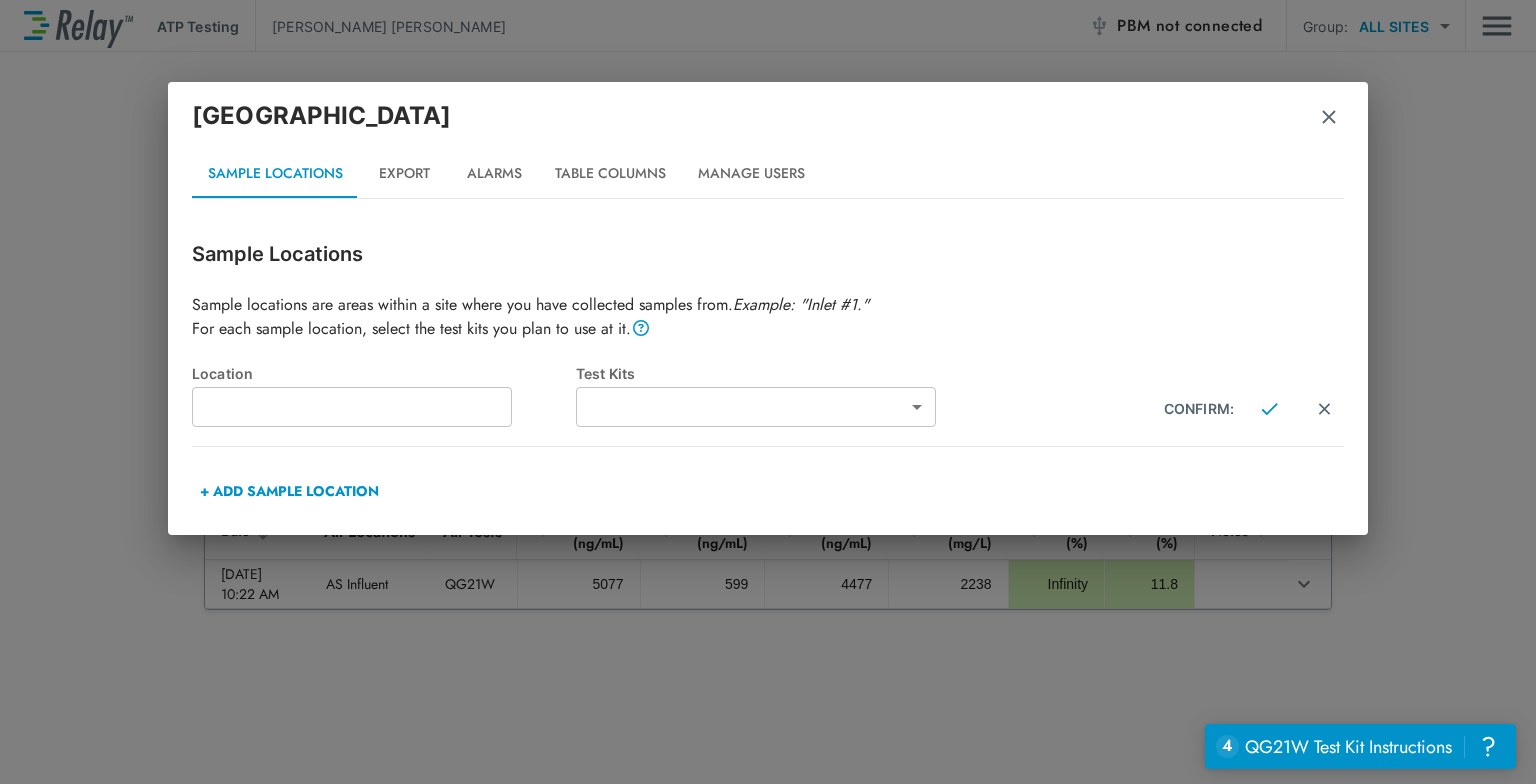 click at bounding box center (352, 407) 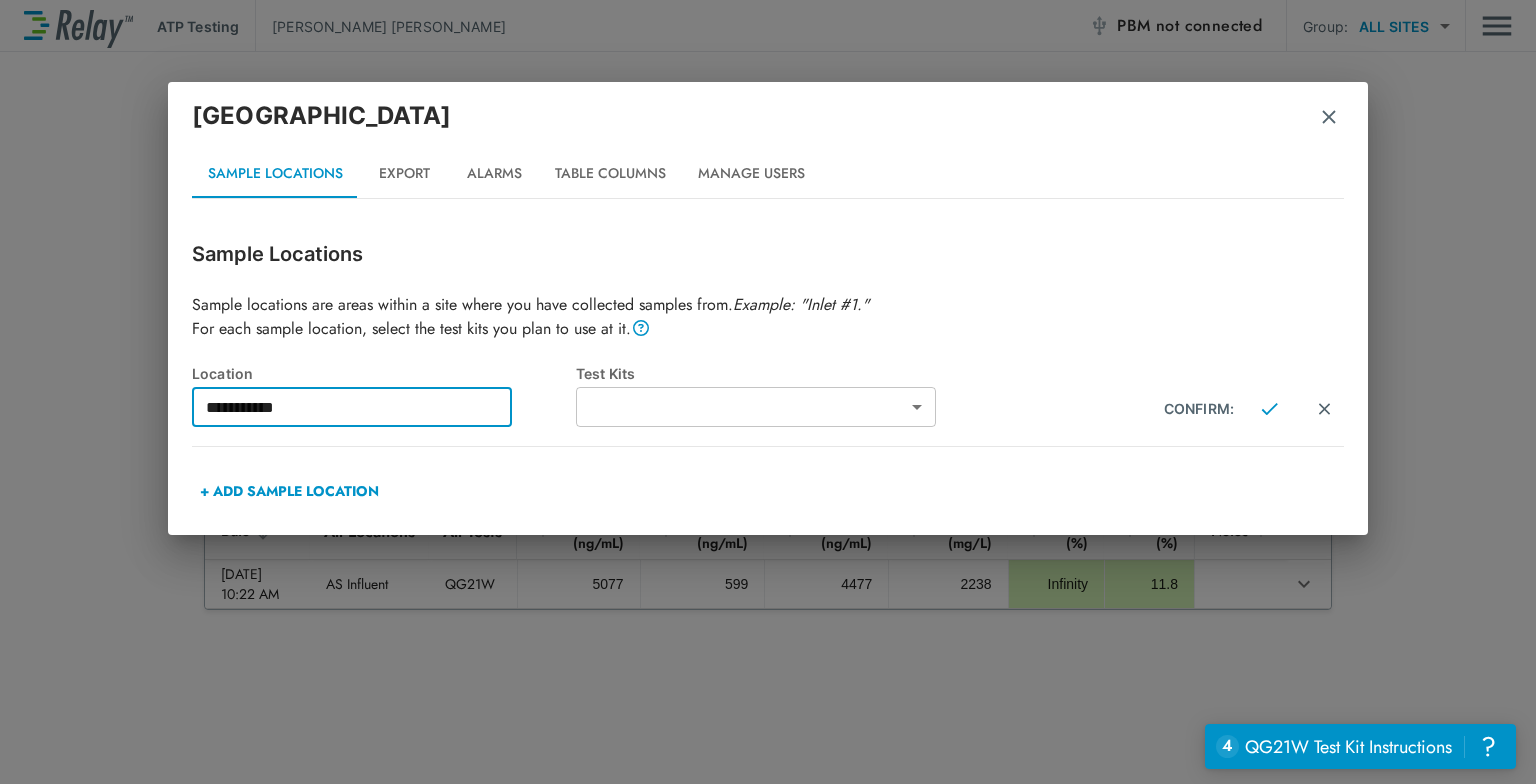 type on "**********" 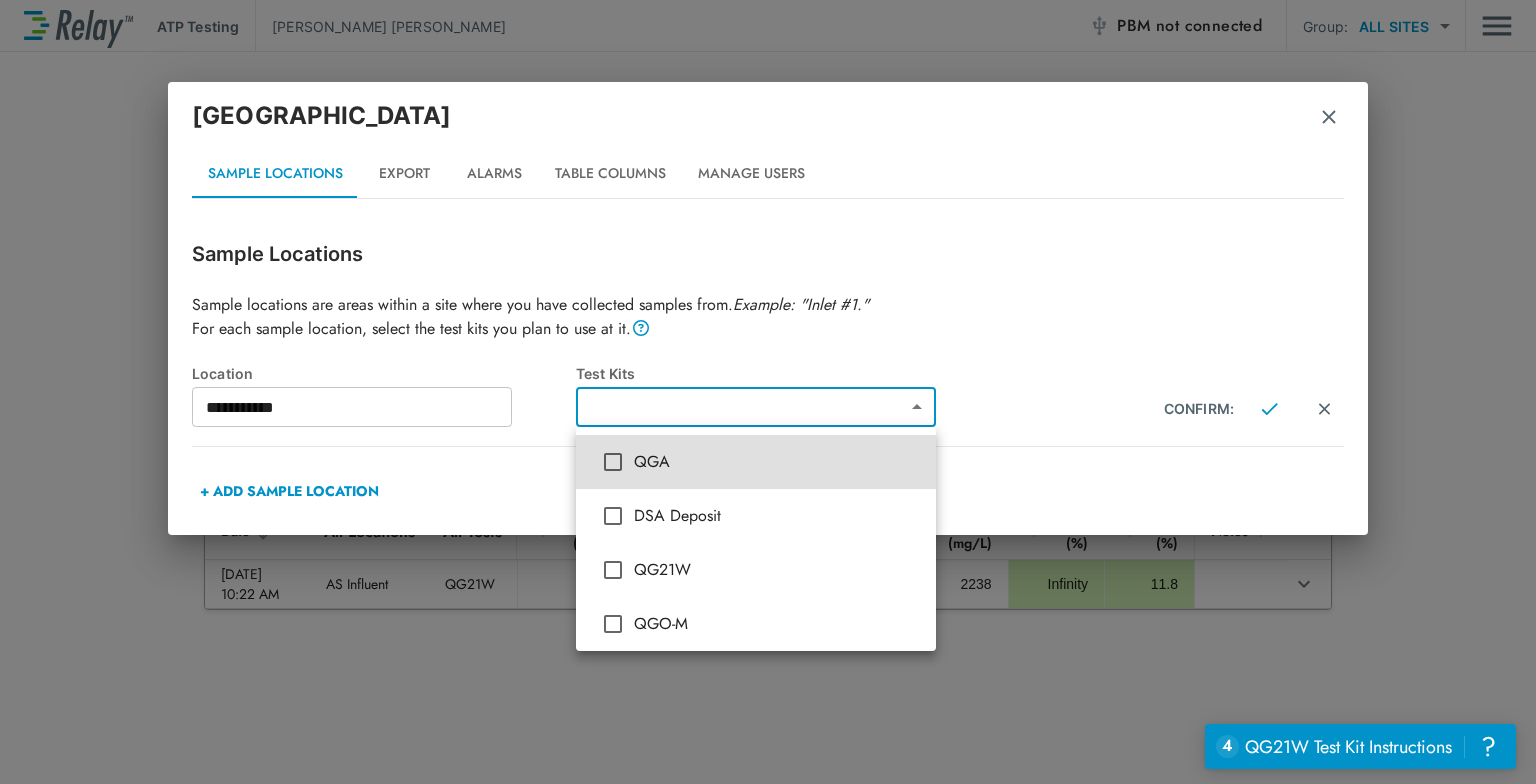 click on "QG21W" at bounding box center [777, 570] 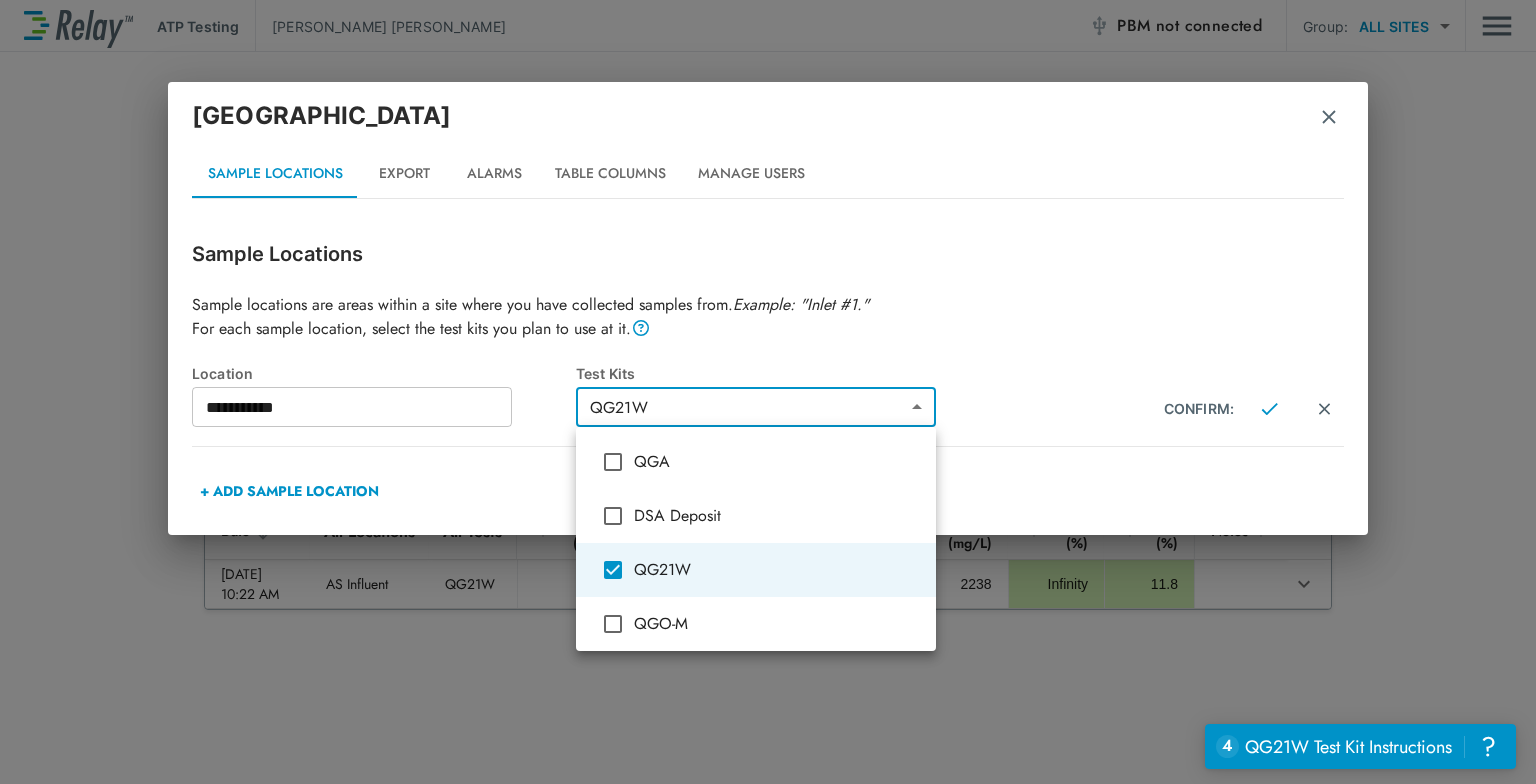 click at bounding box center [768, 392] 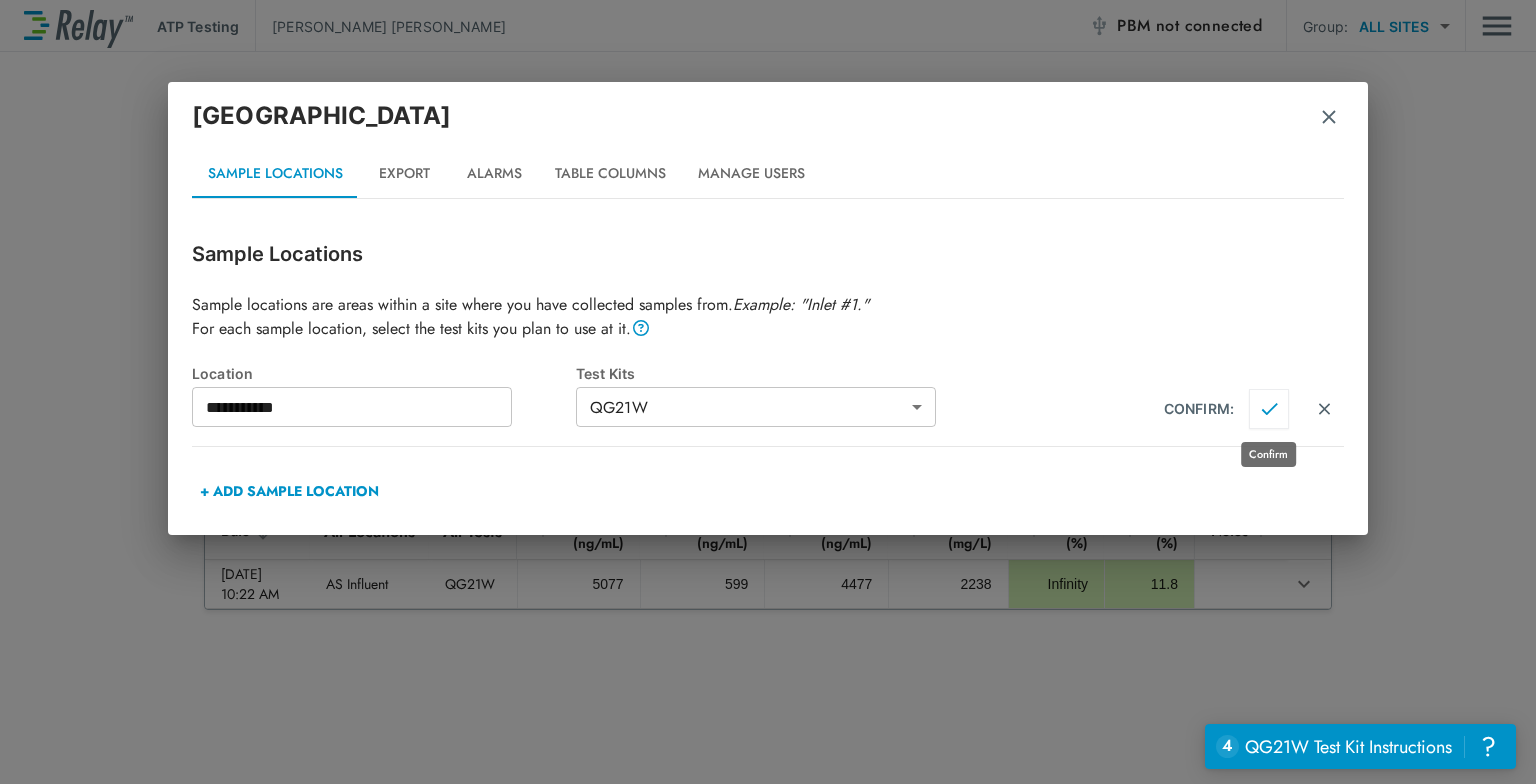 click at bounding box center (1269, 409) 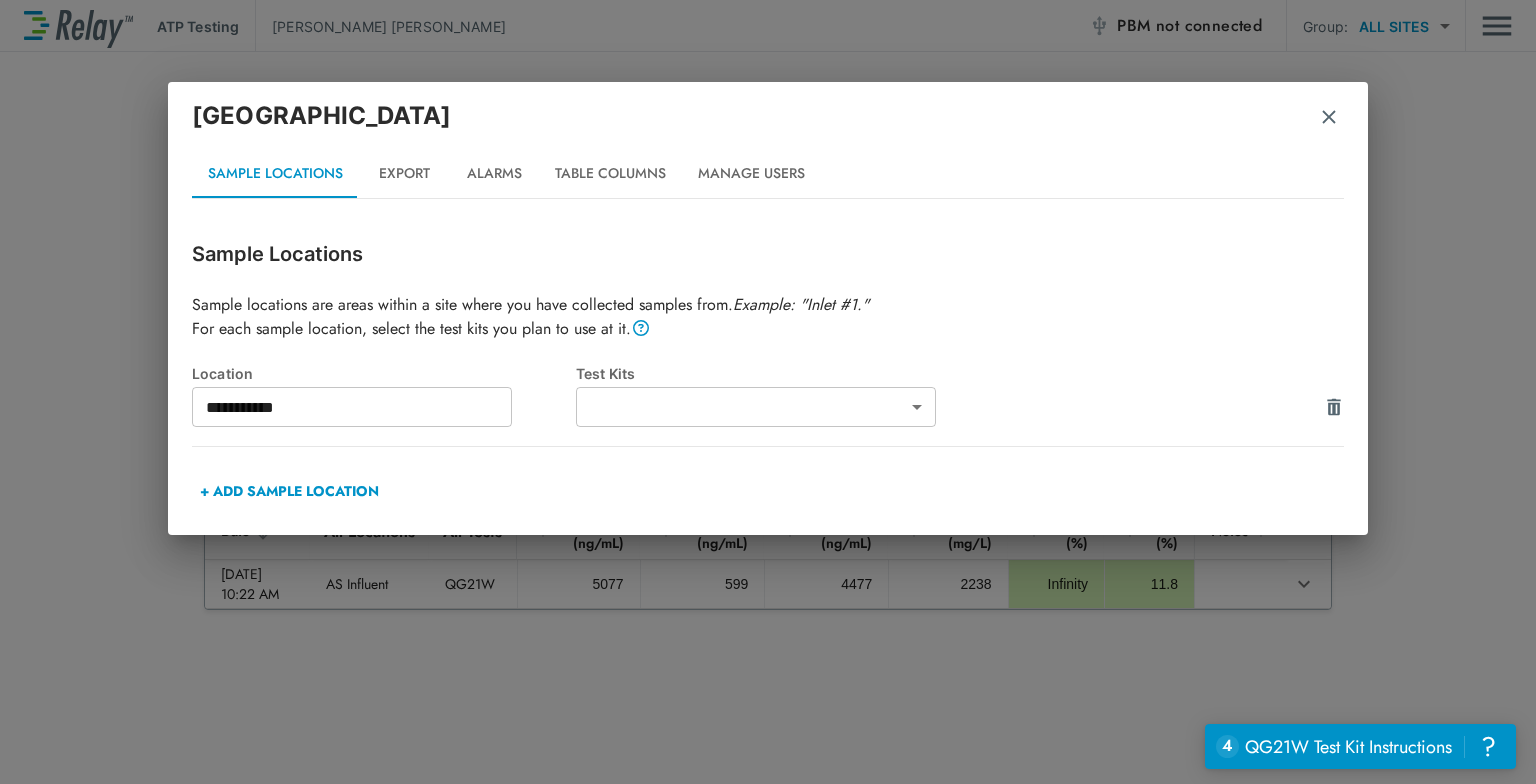type on "*****" 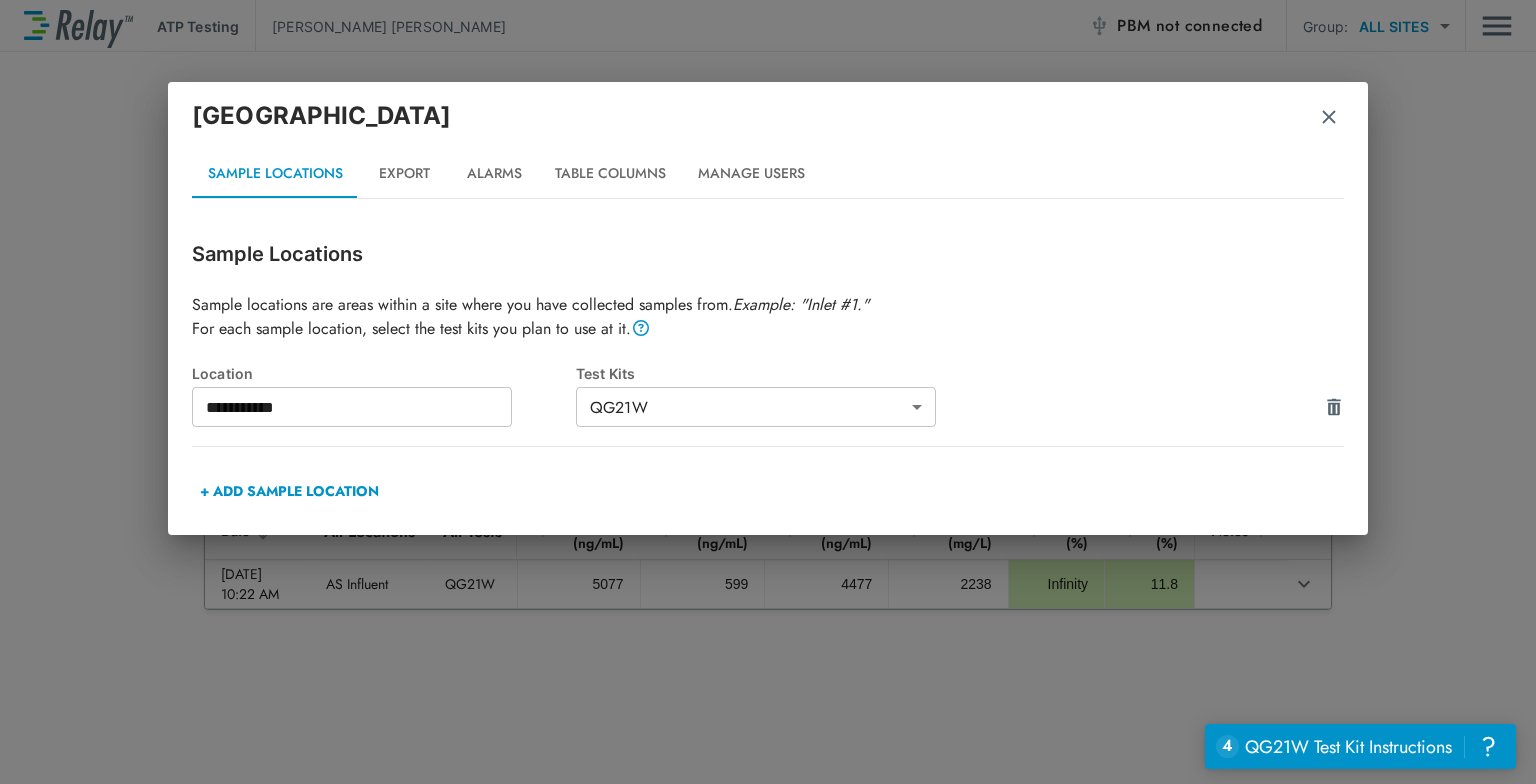 click on "+ ADD SAMPLE LOCATION" at bounding box center (289, 491) 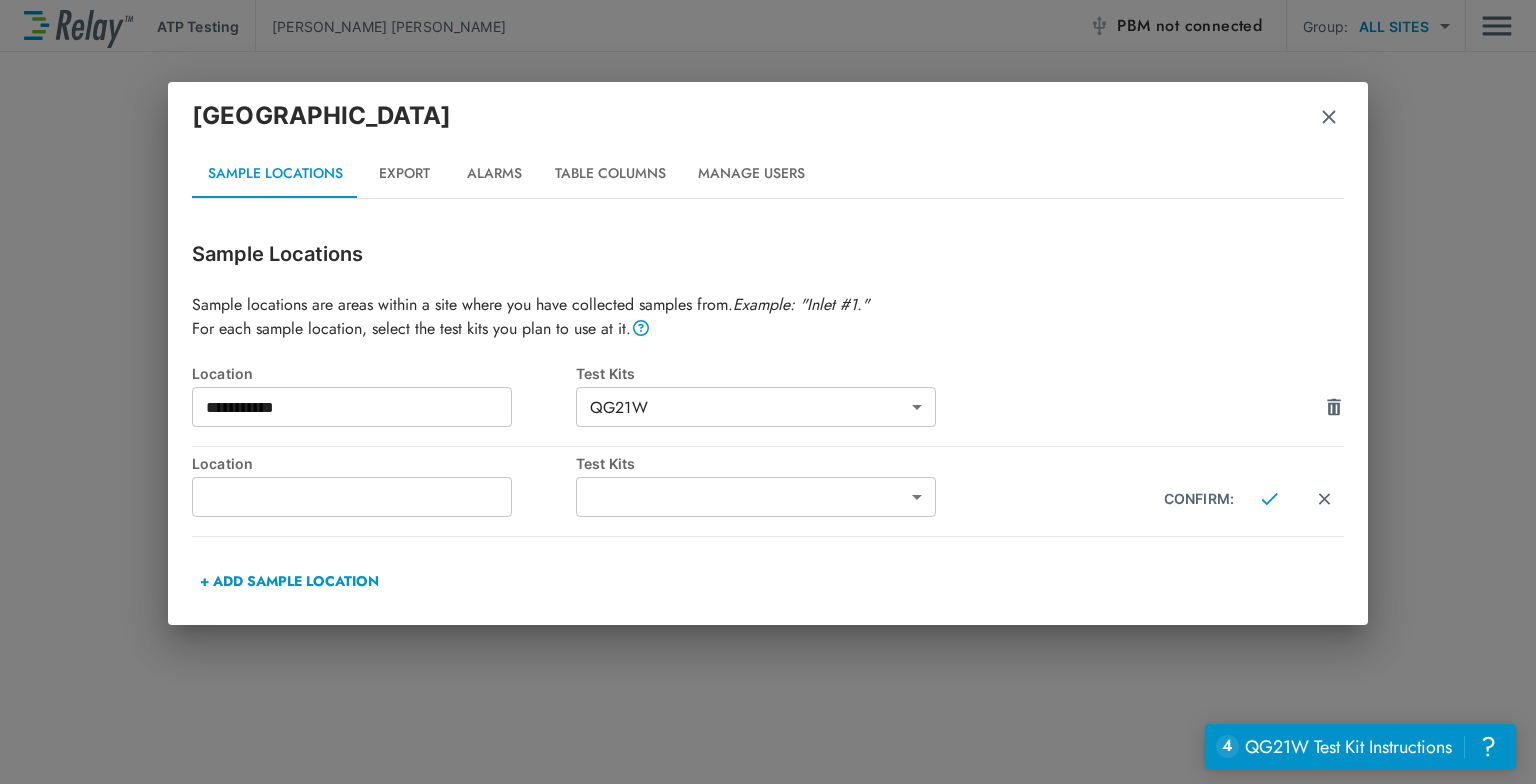 click at bounding box center [352, 497] 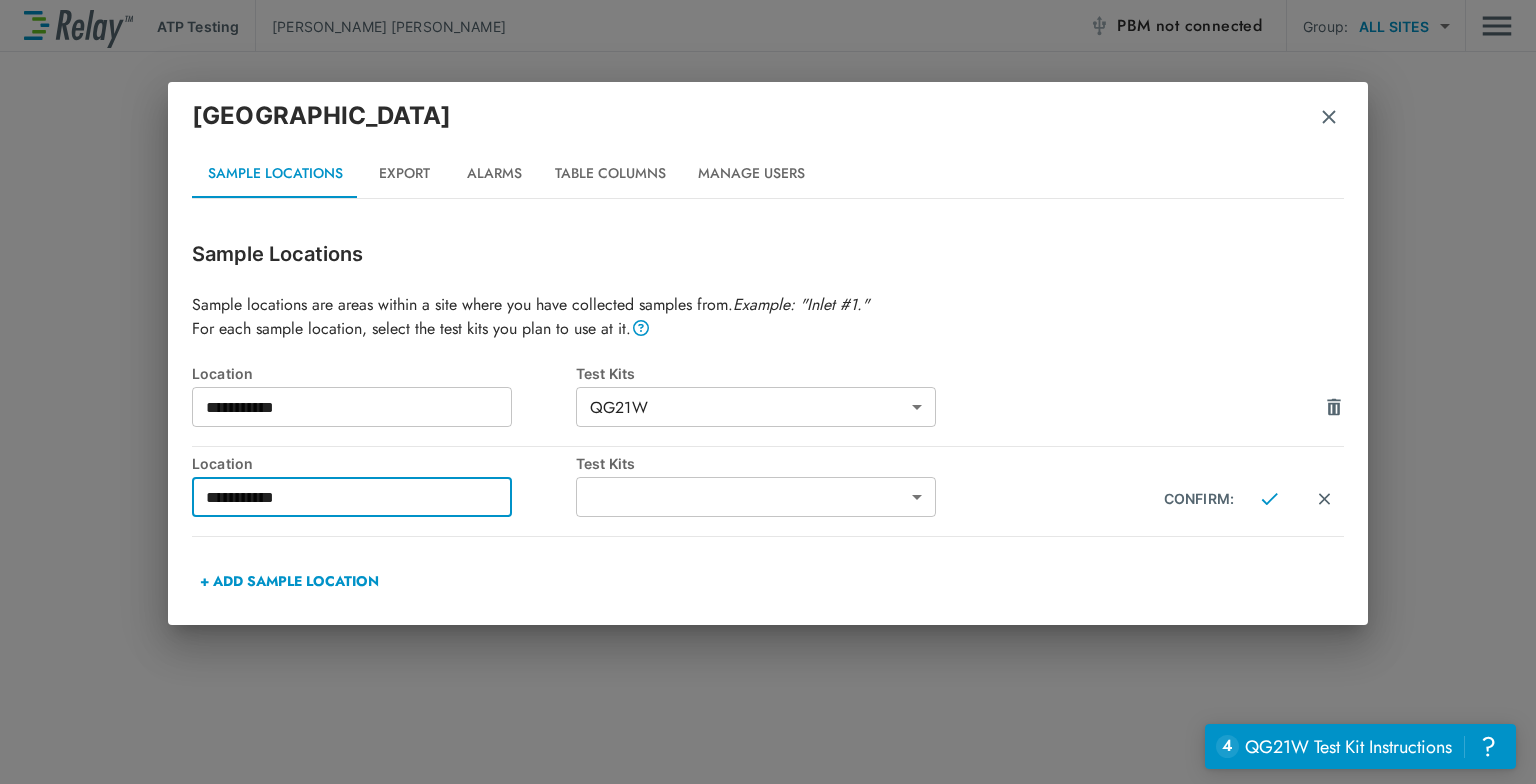 type on "**********" 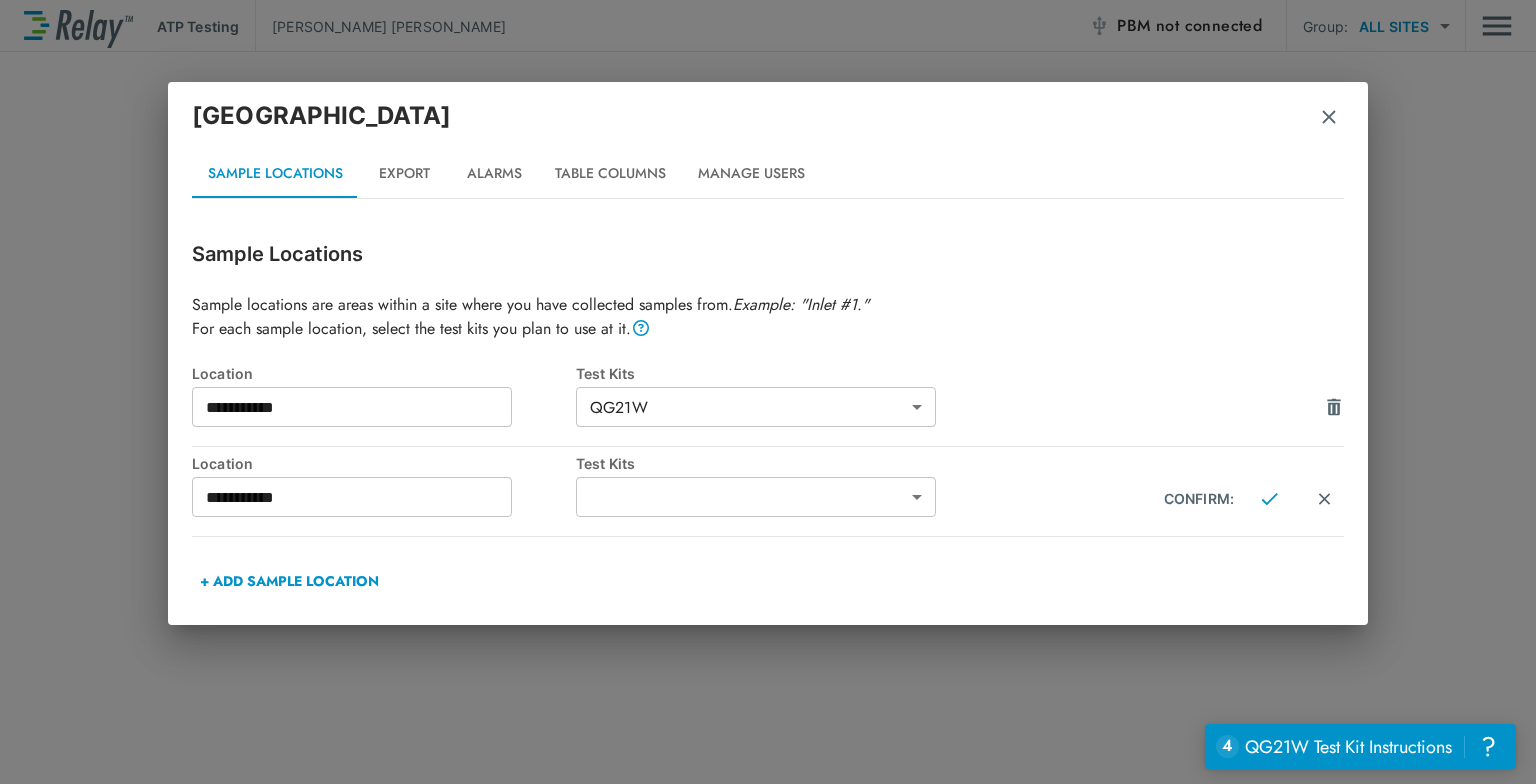 click on "Test Kits" at bounding box center (768, 463) 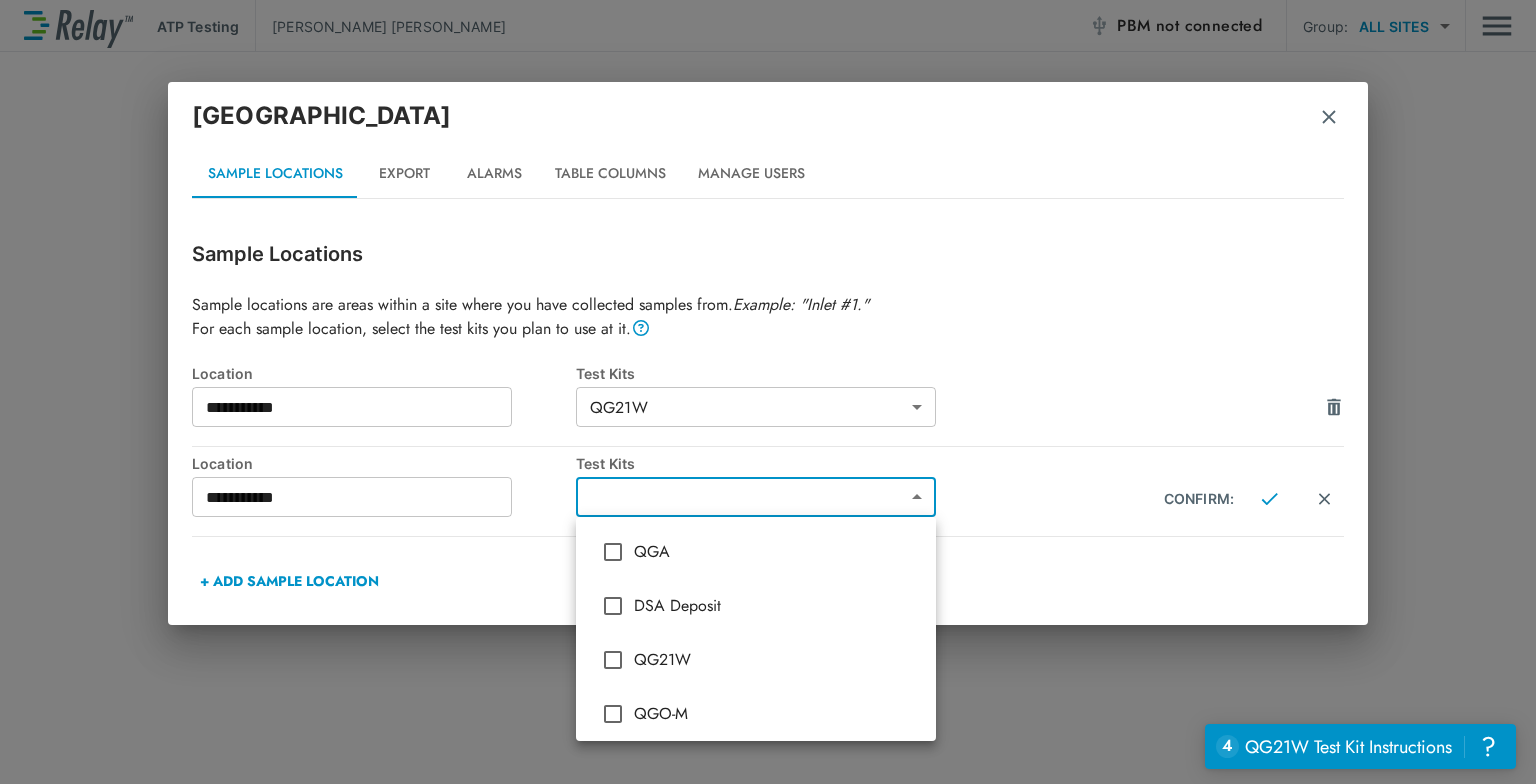 click on "**********" at bounding box center (768, 392) 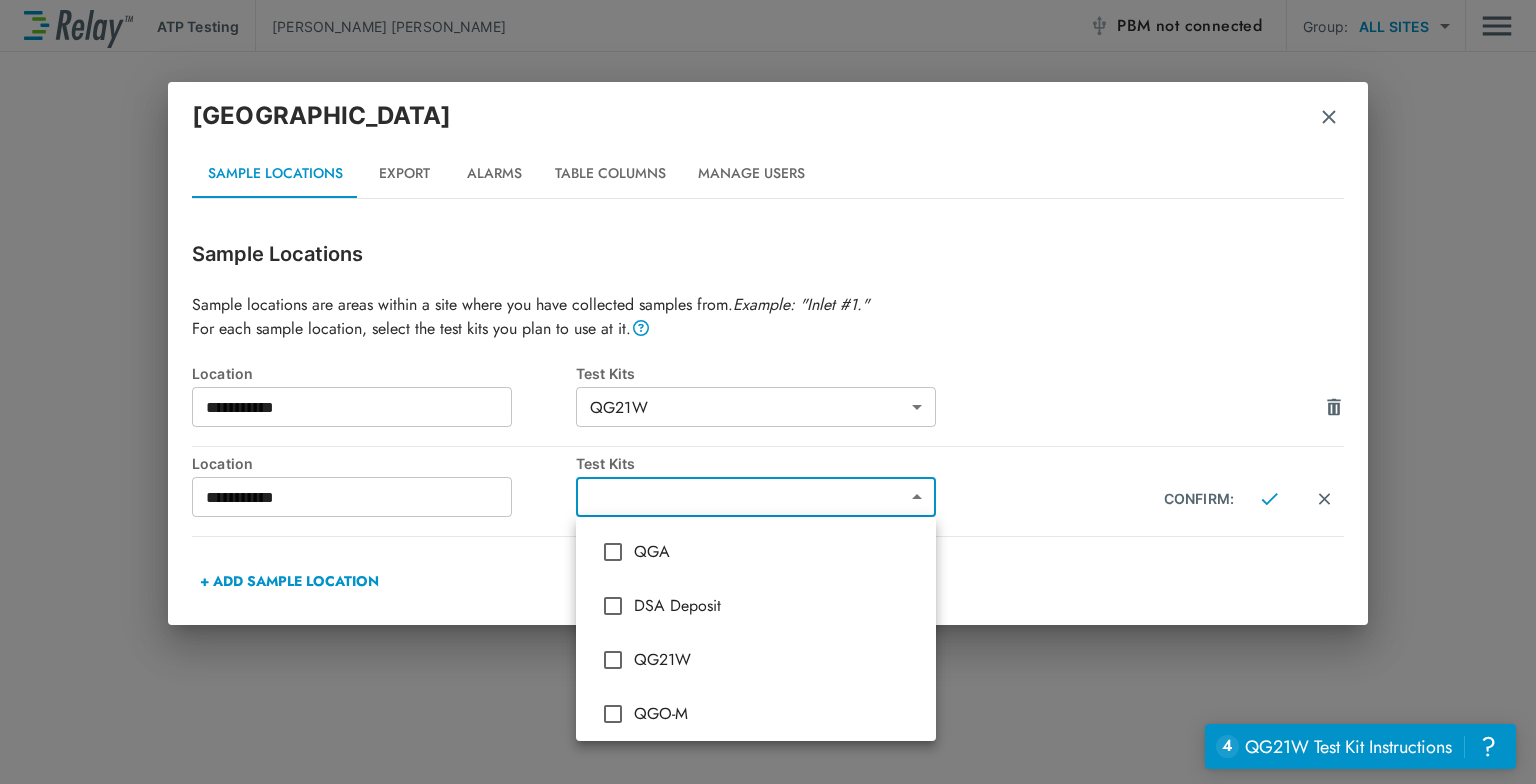 type on "*****" 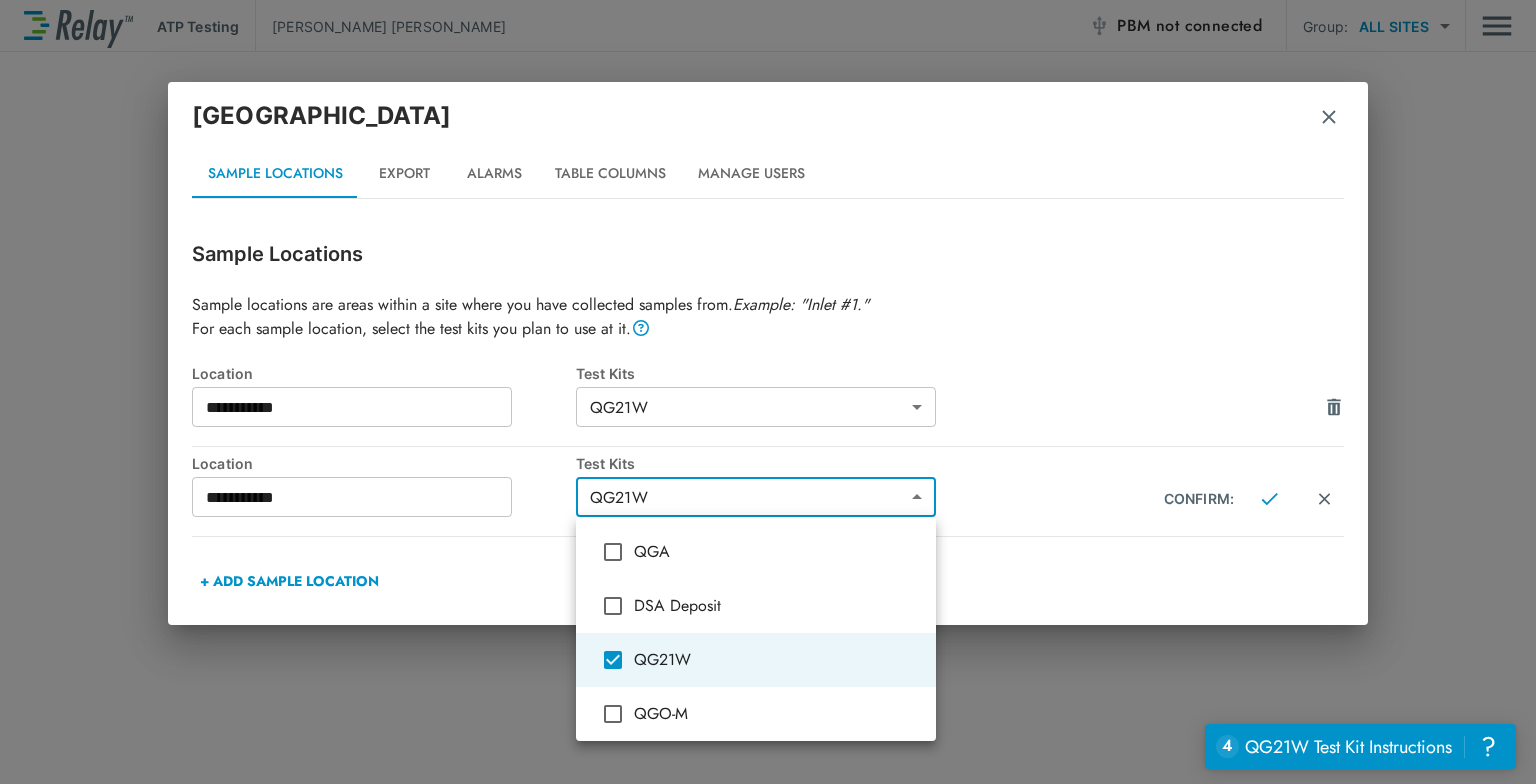 click at bounding box center (768, 392) 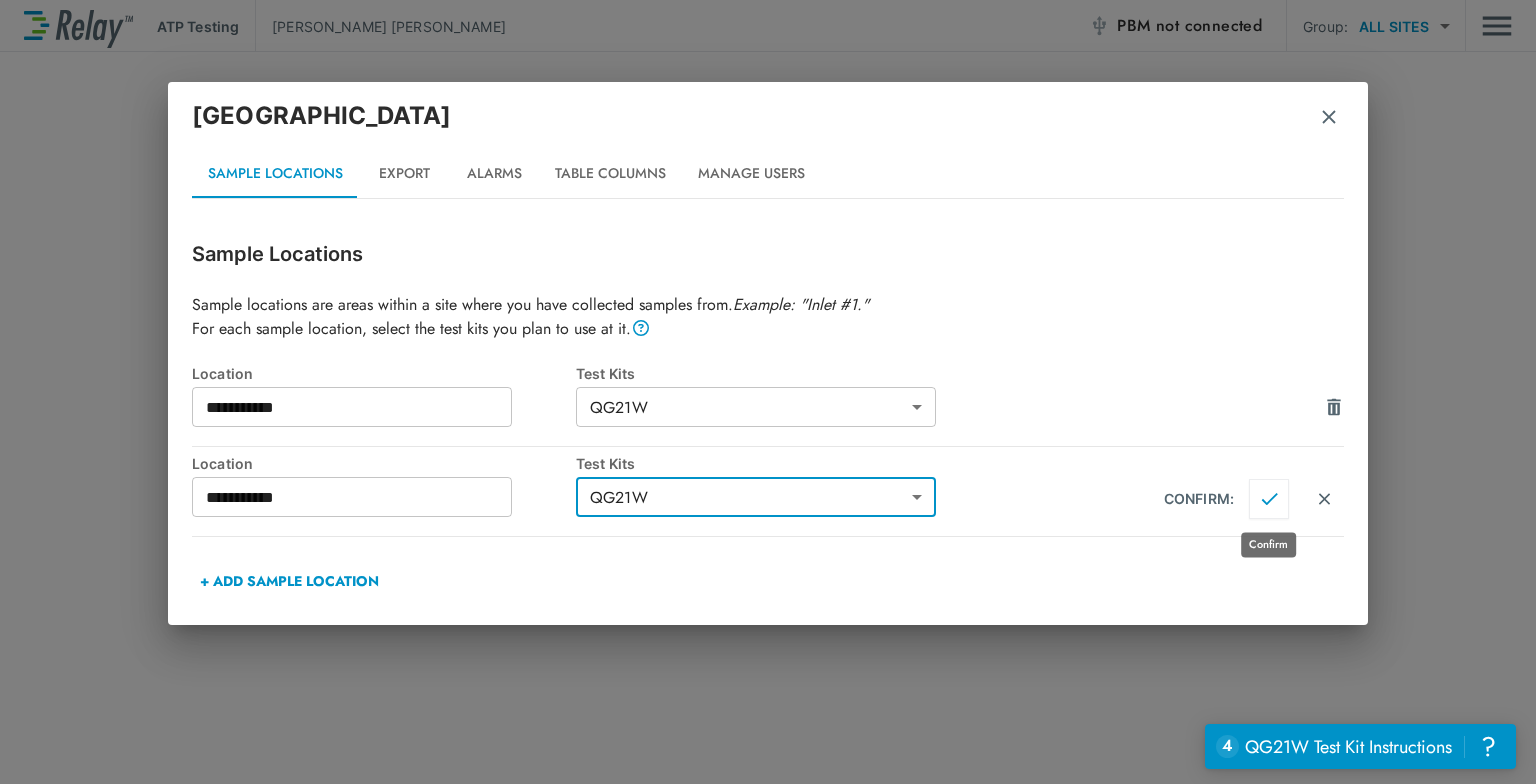 click at bounding box center (1269, 499) 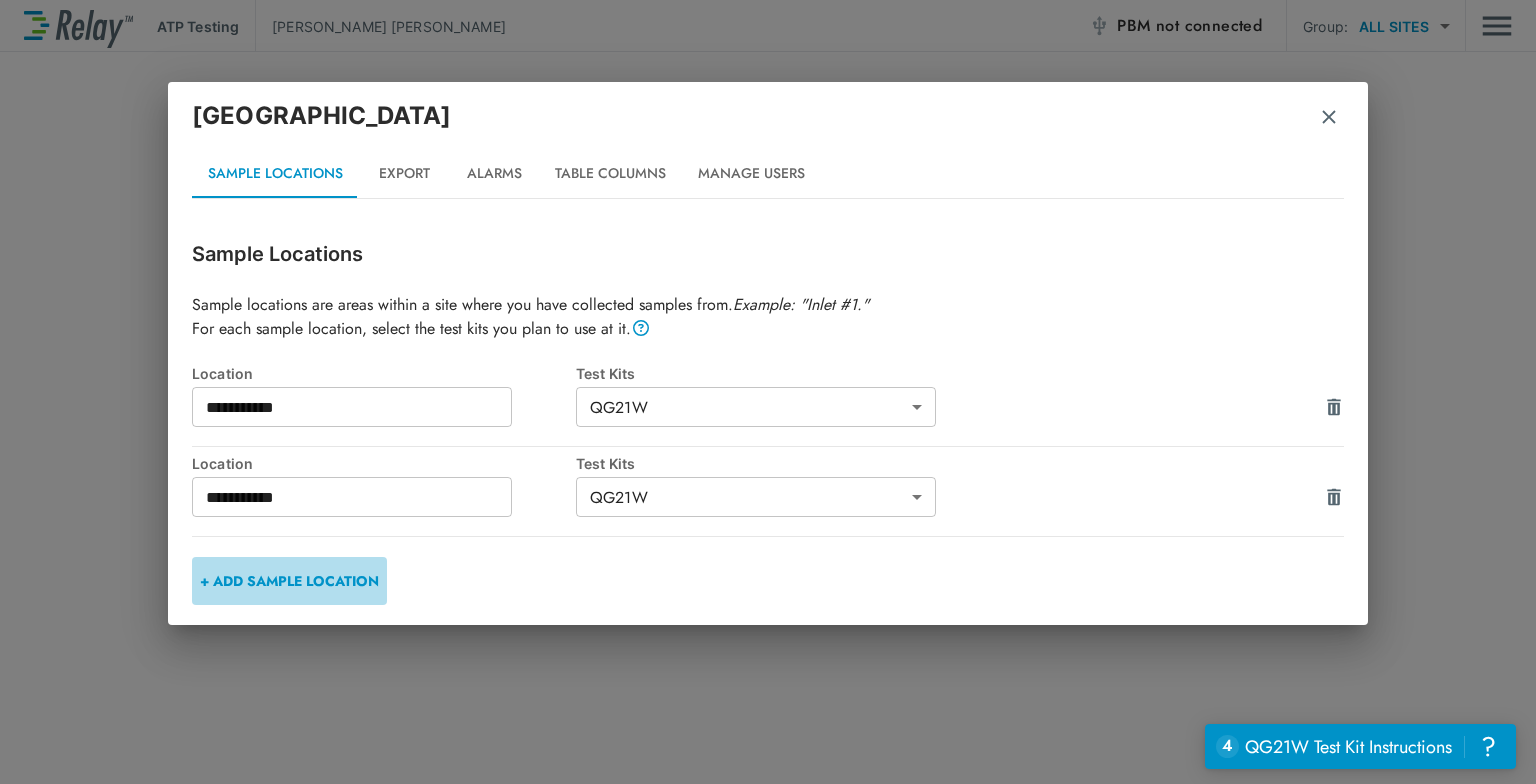 click on "+ ADD SAMPLE LOCATION" at bounding box center (289, 581) 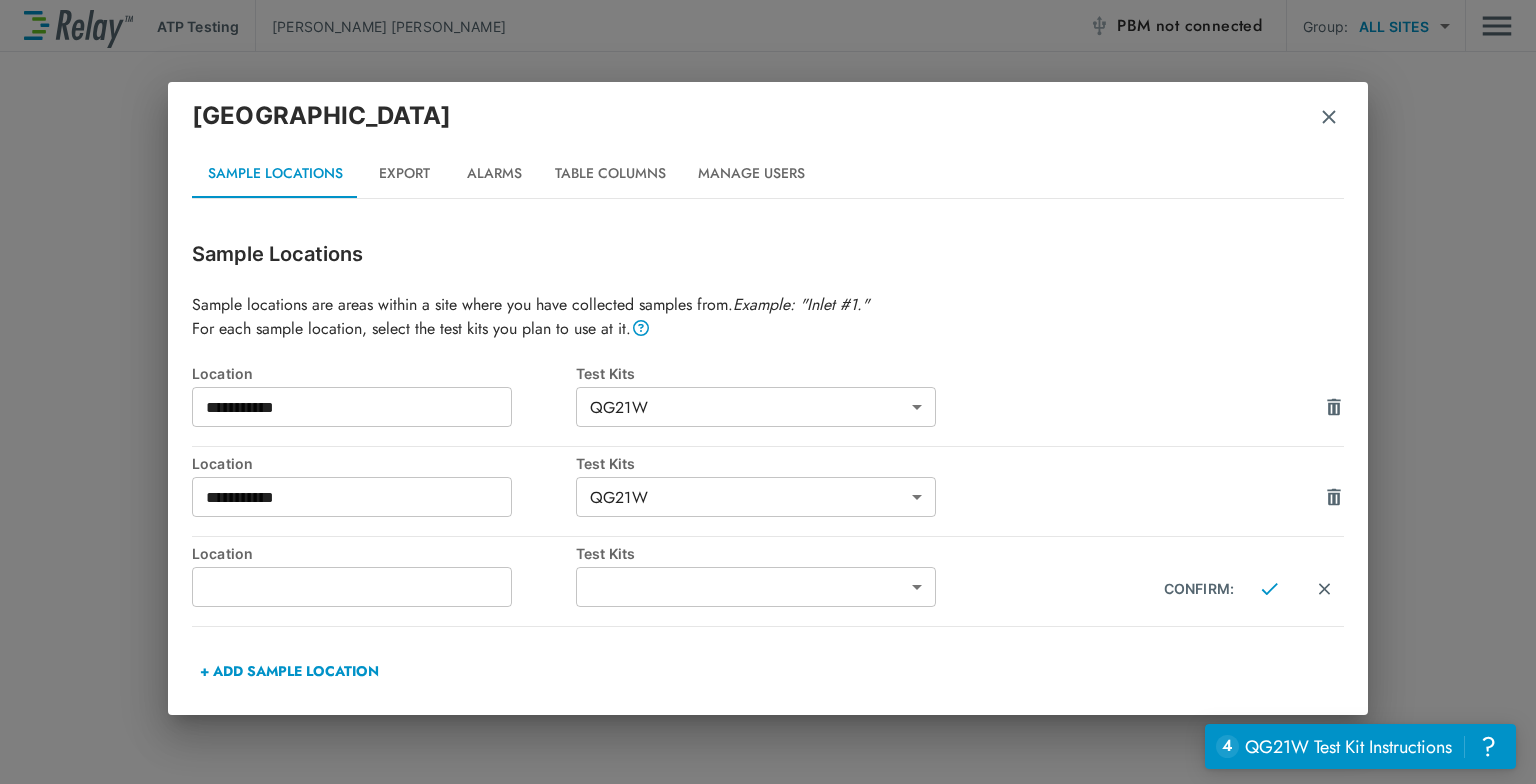 click at bounding box center [352, 587] 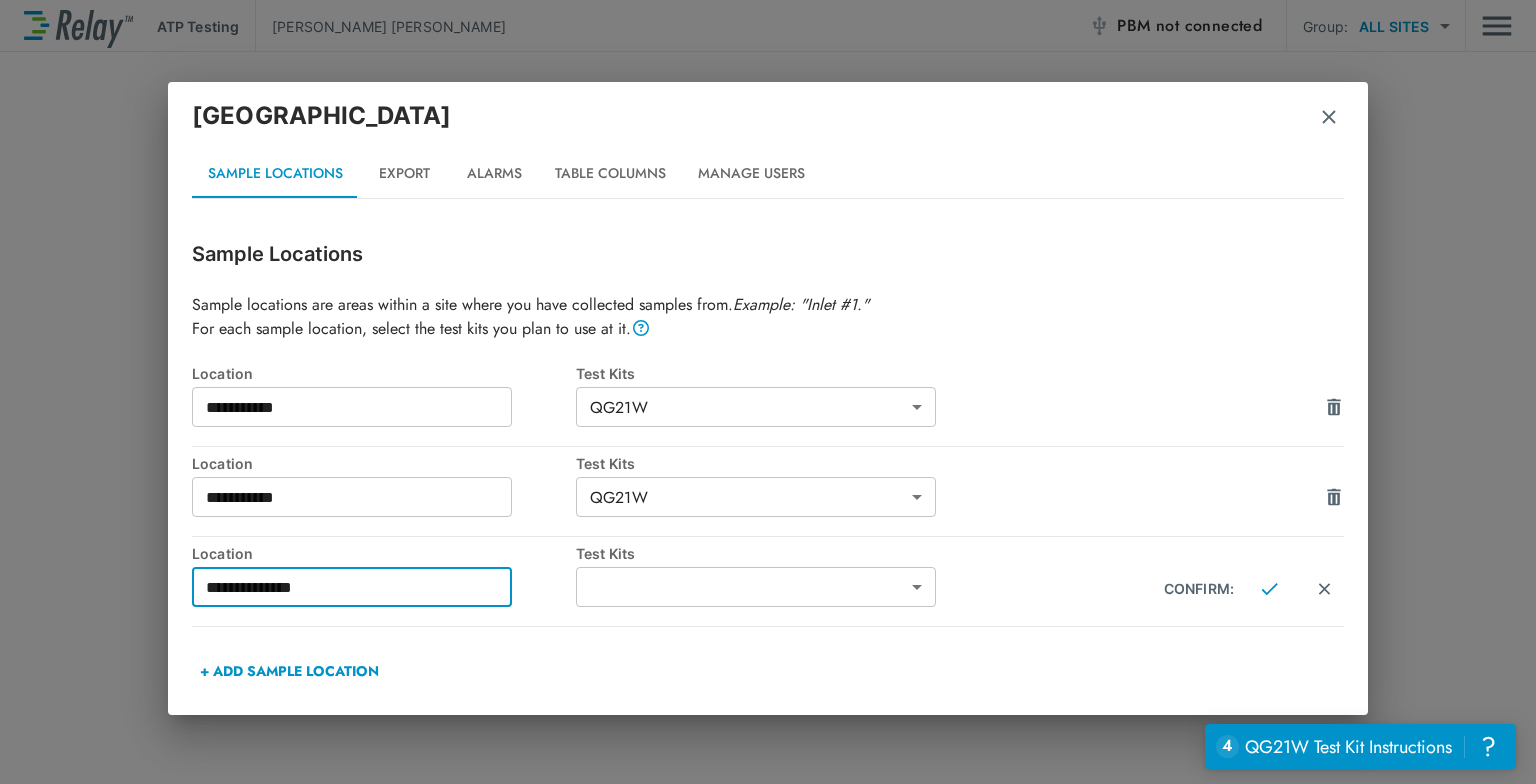 type on "**********" 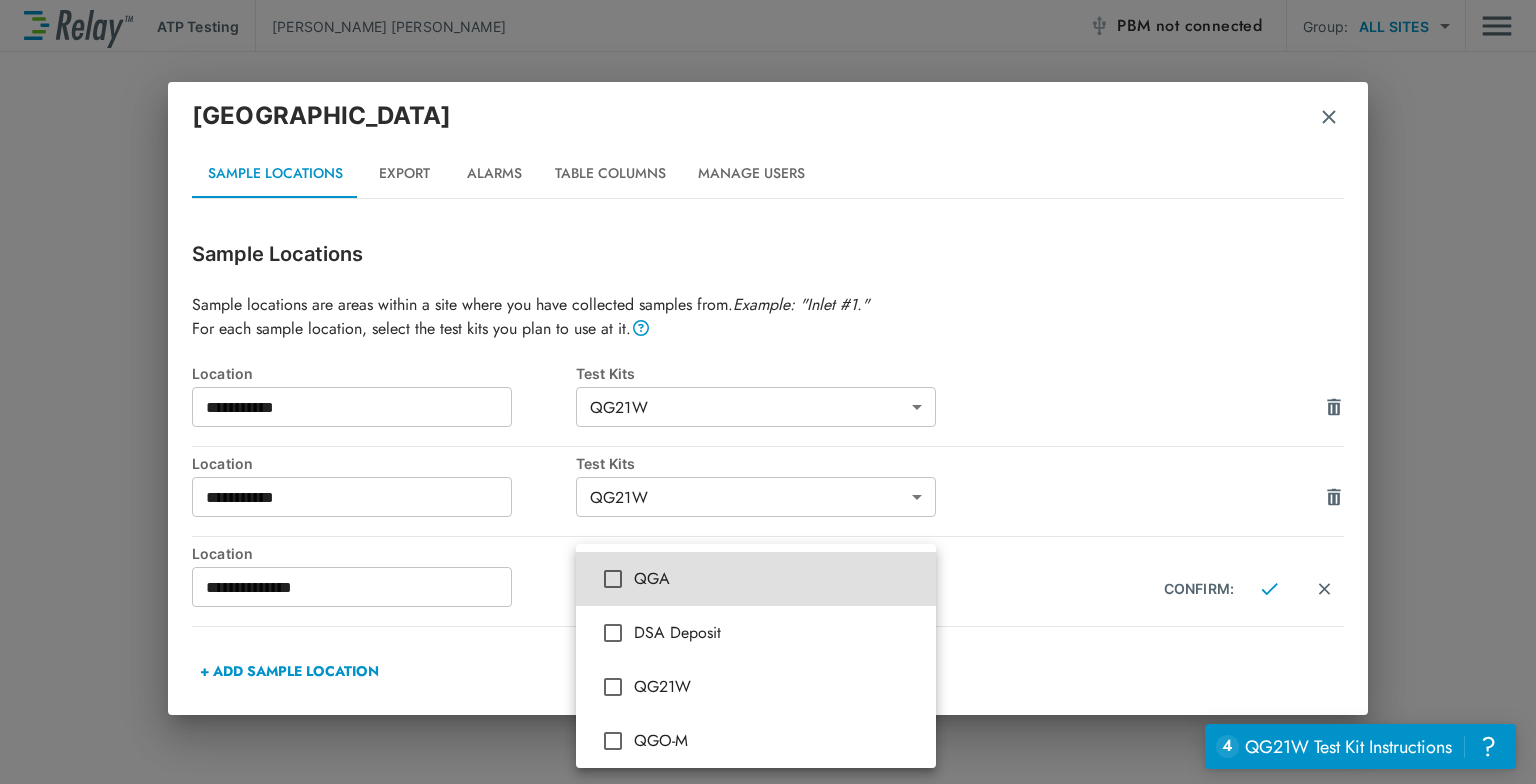 click on "QG21W" at bounding box center (777, 687) 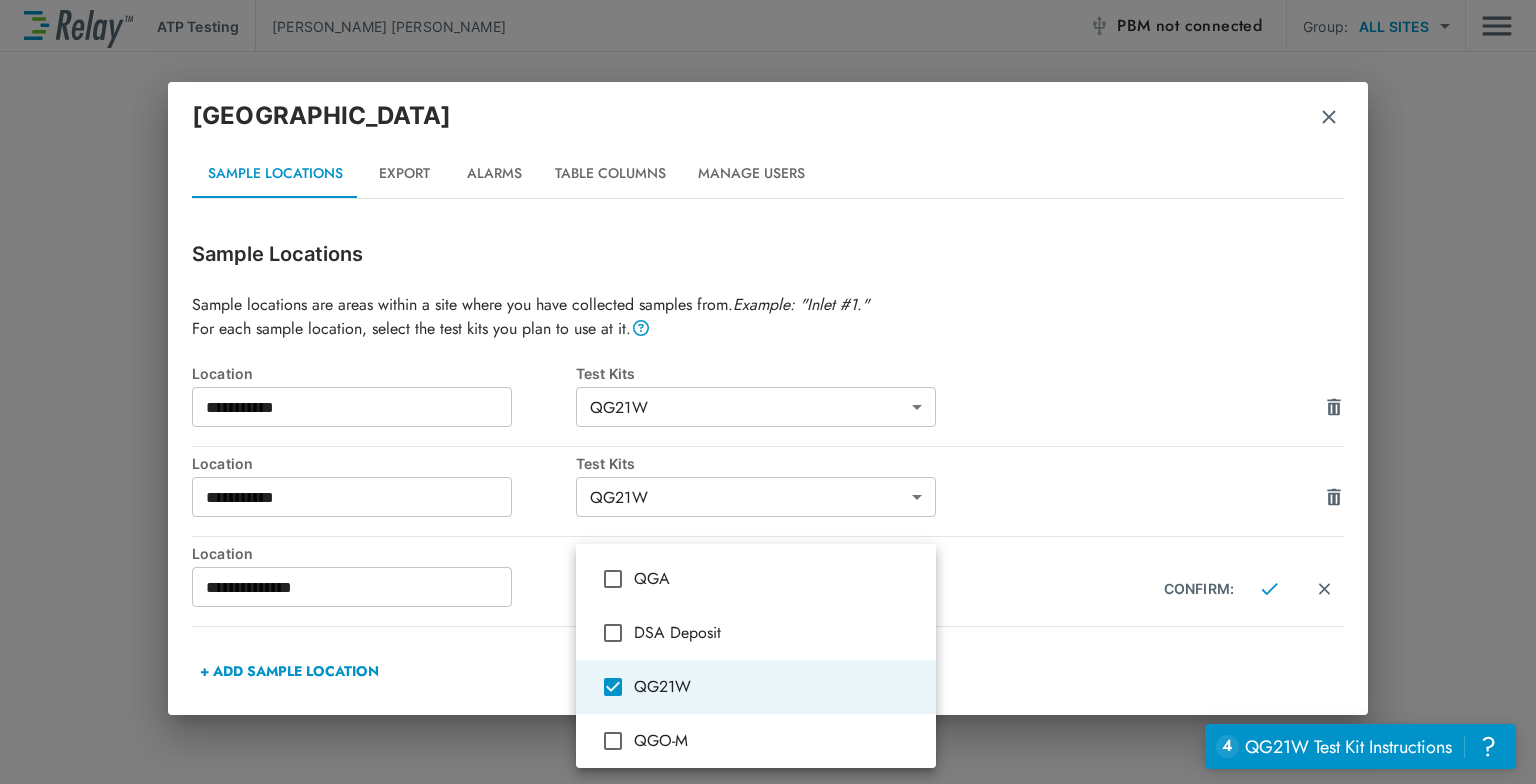 click at bounding box center [768, 392] 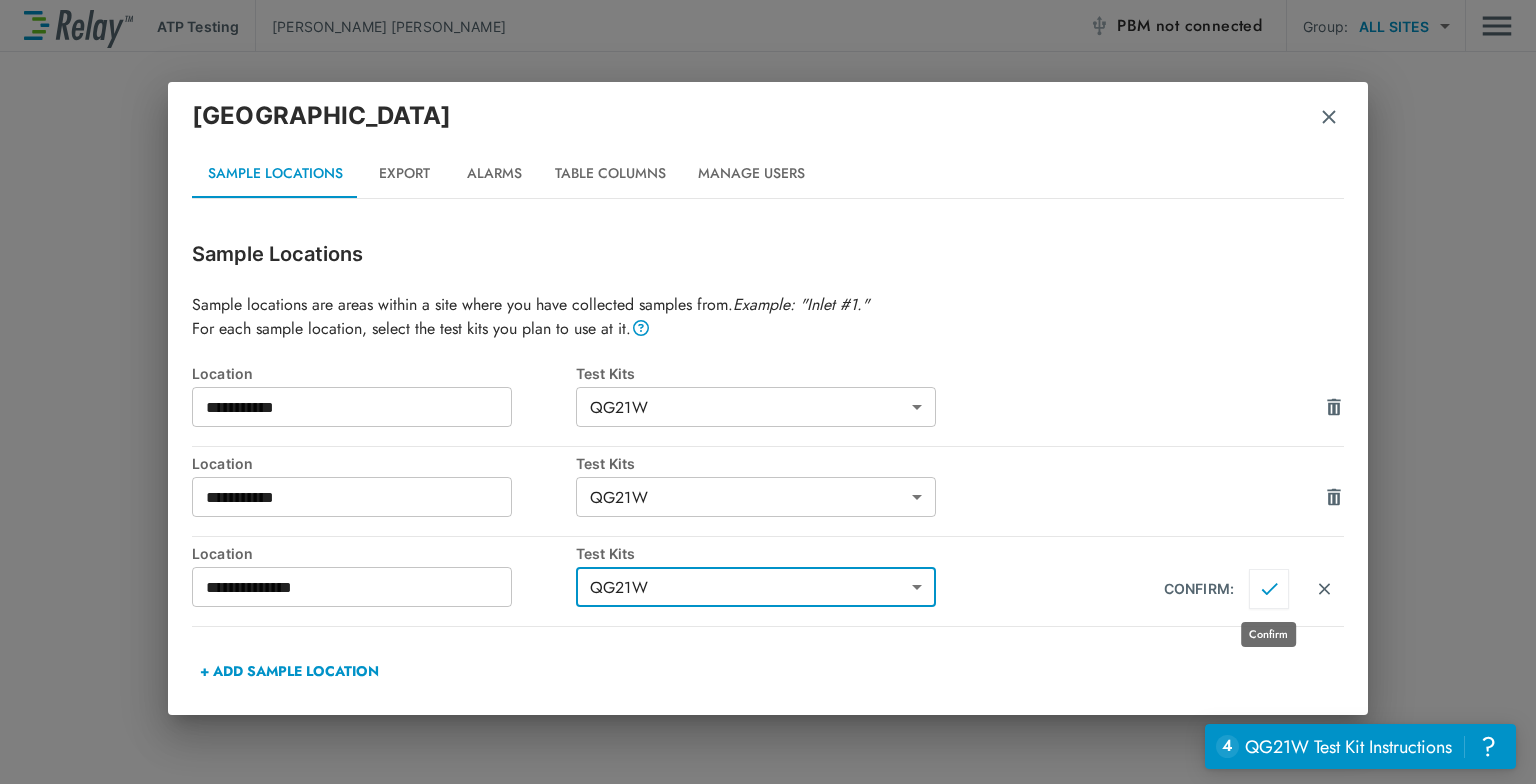 click at bounding box center (1269, 589) 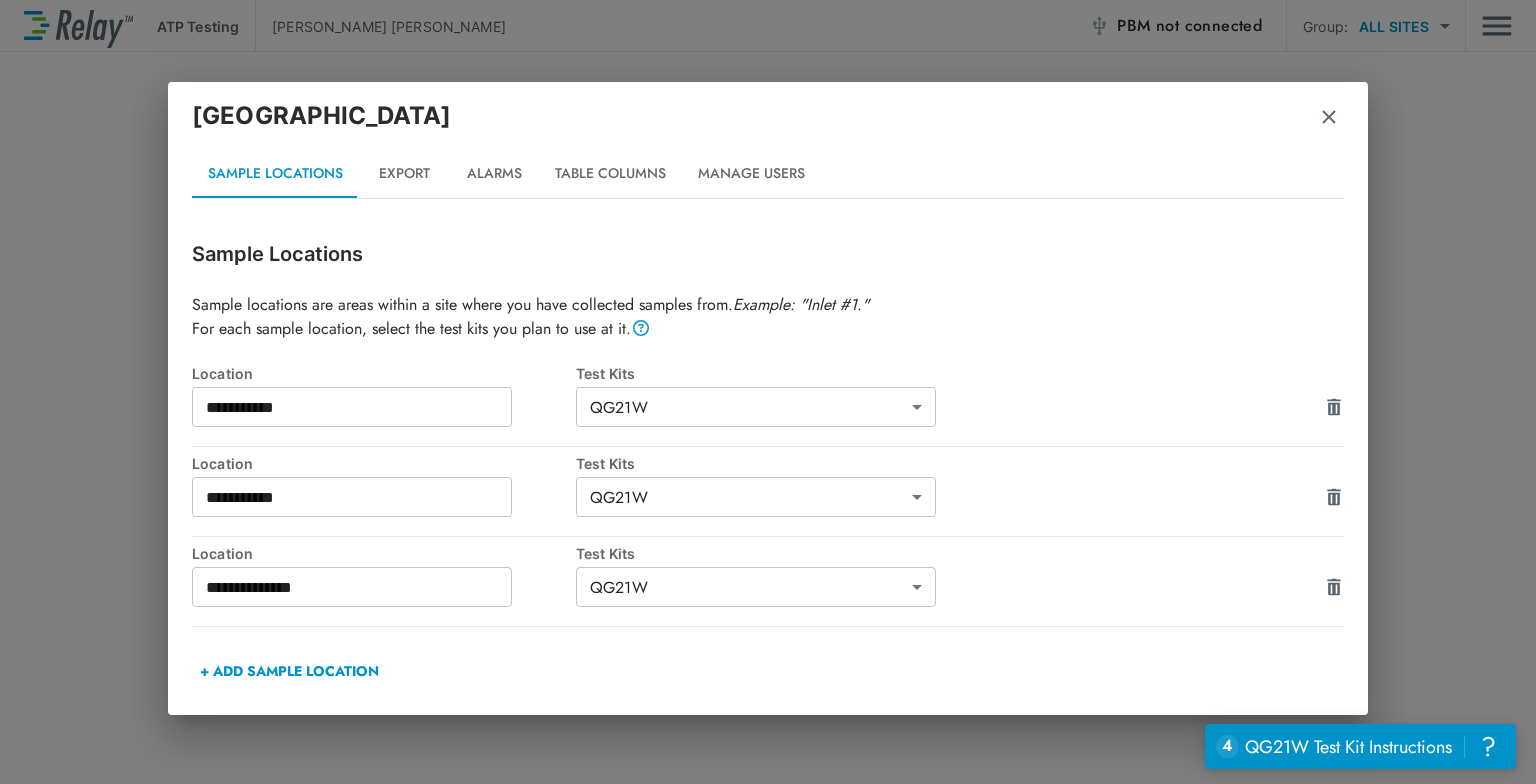 click on "Export" at bounding box center (404, 174) 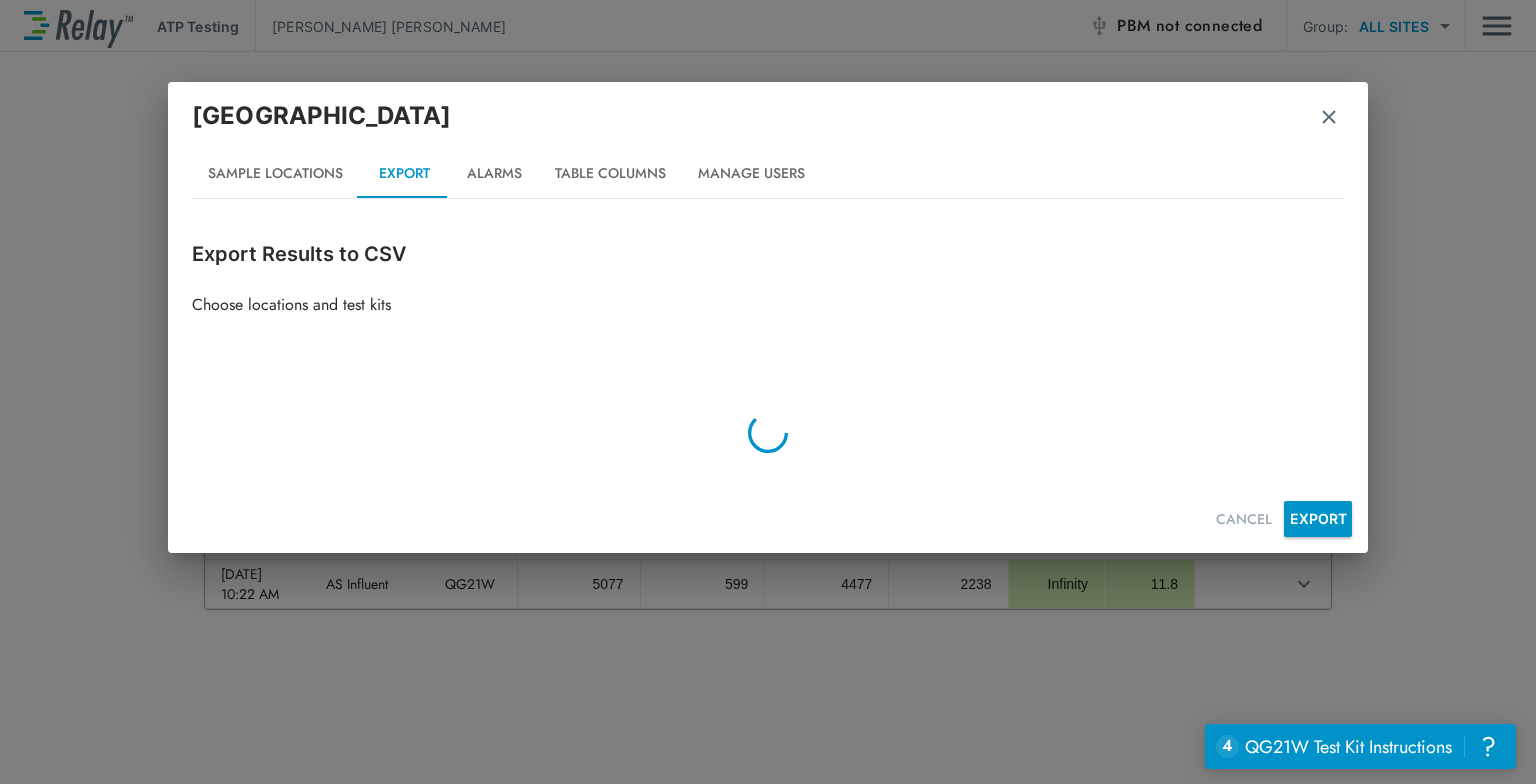 click on "Sample Locations" at bounding box center (275, 174) 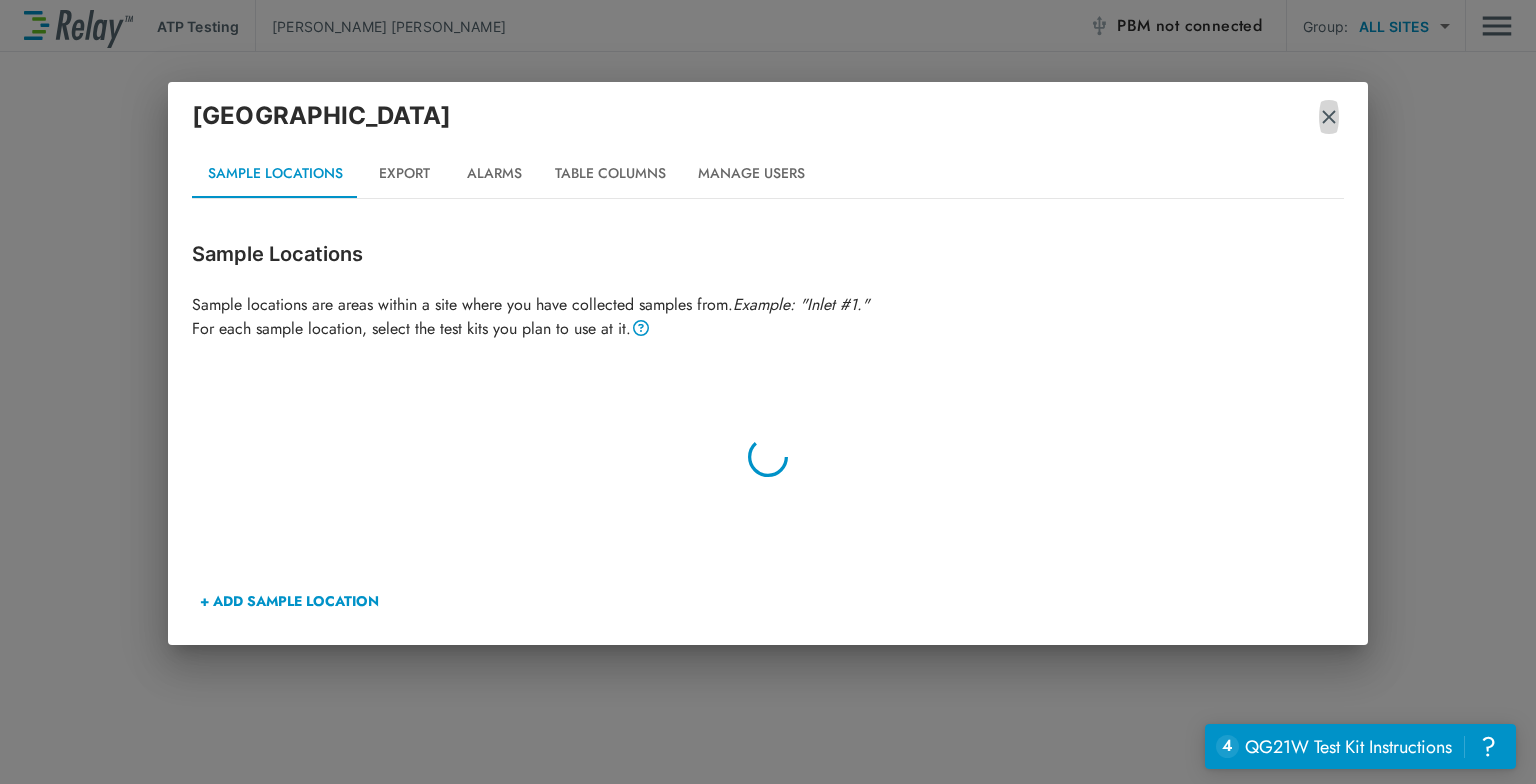 click at bounding box center [1329, 117] 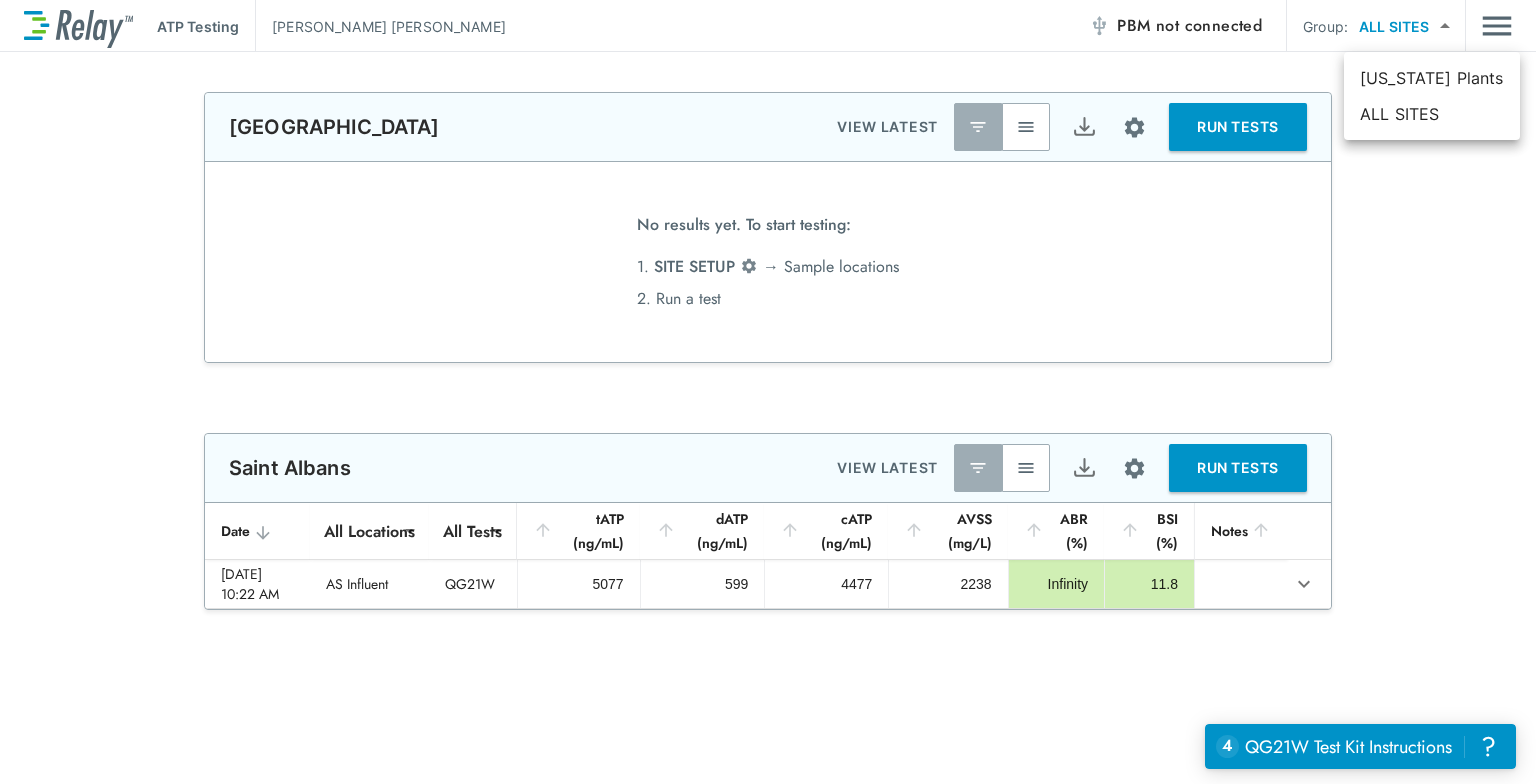 click on "**********" at bounding box center [768, 392] 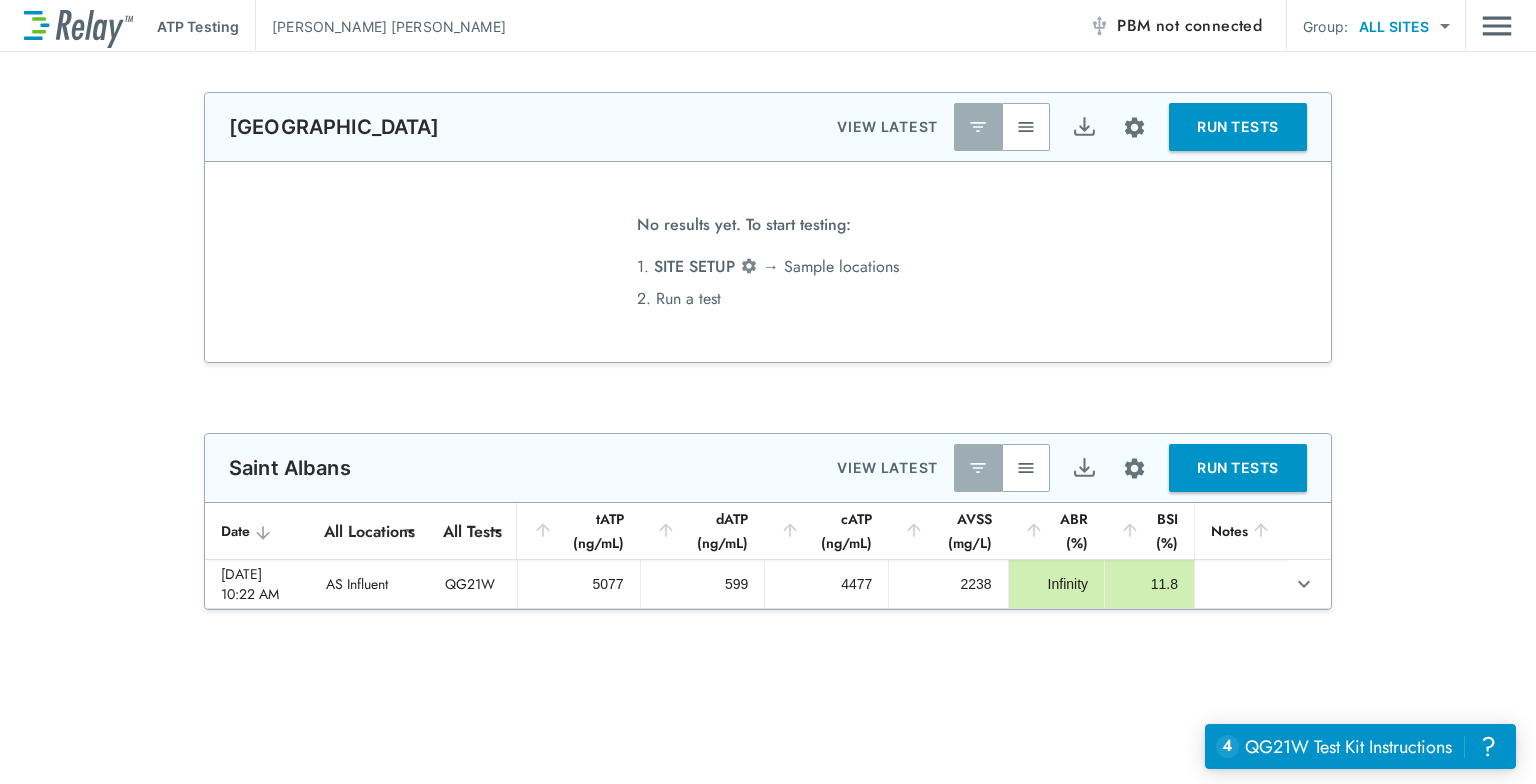 scroll, scrollTop: 2, scrollLeft: 0, axis: vertical 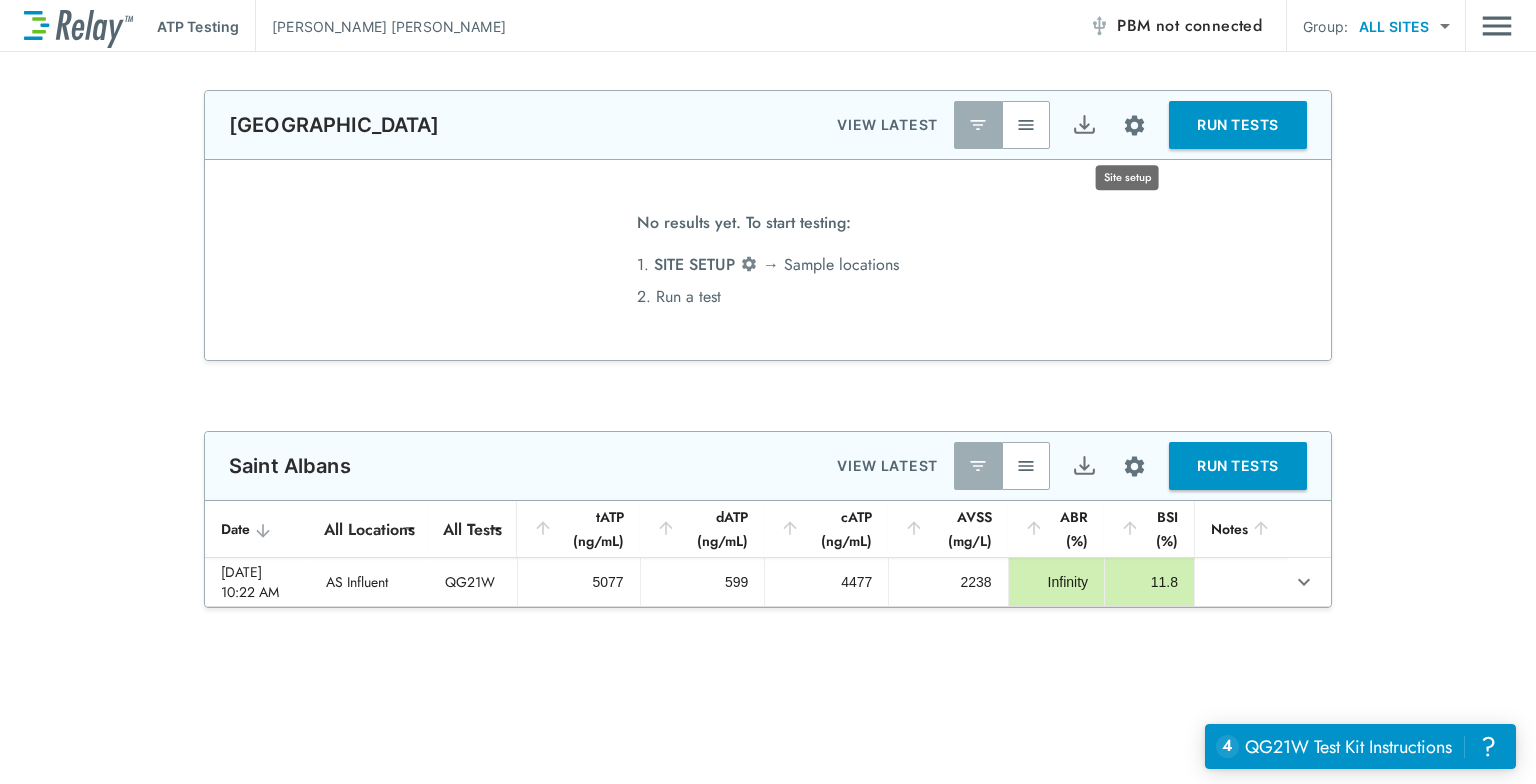click at bounding box center (1134, 125) 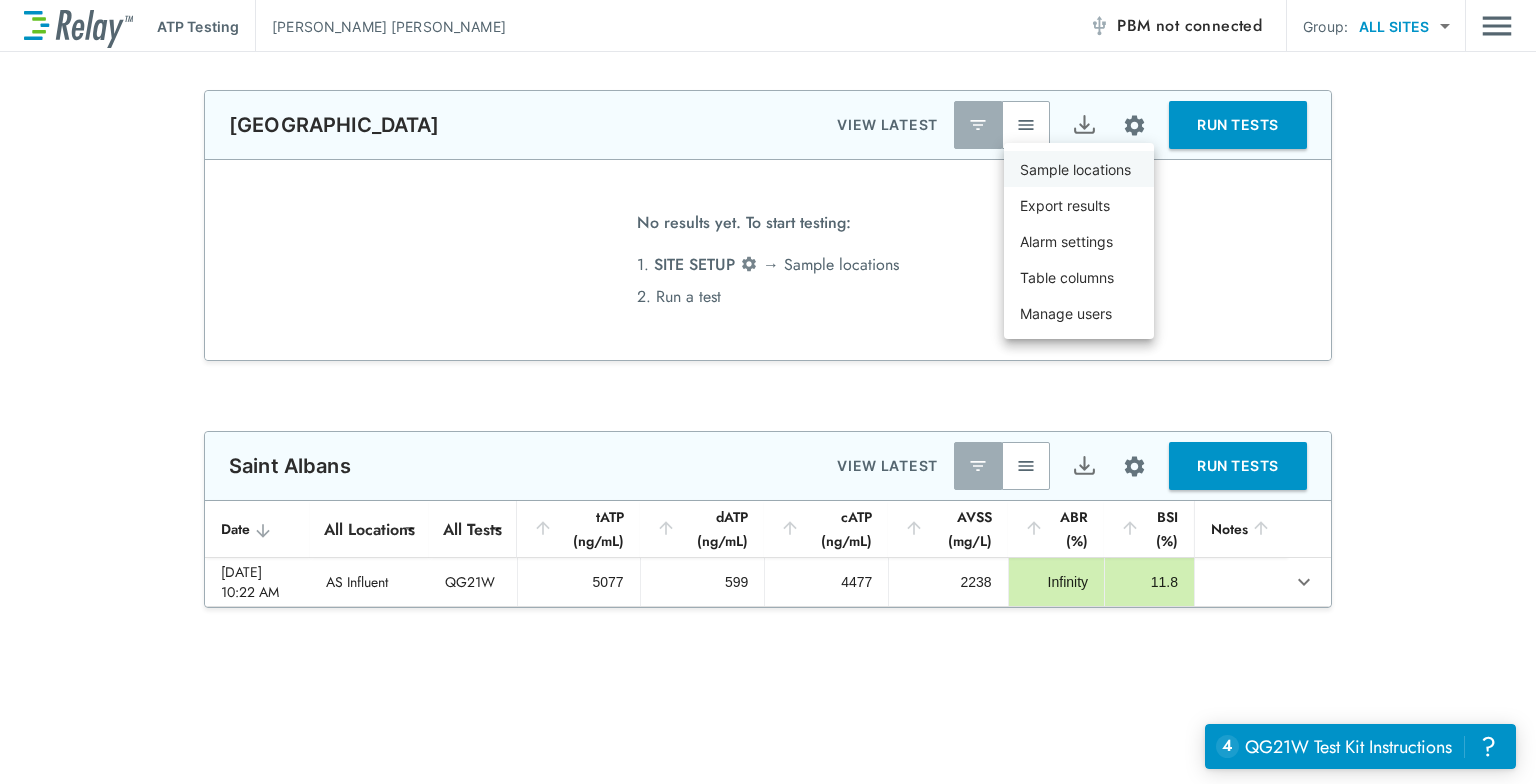 click on "Sample locations" at bounding box center [1079, 169] 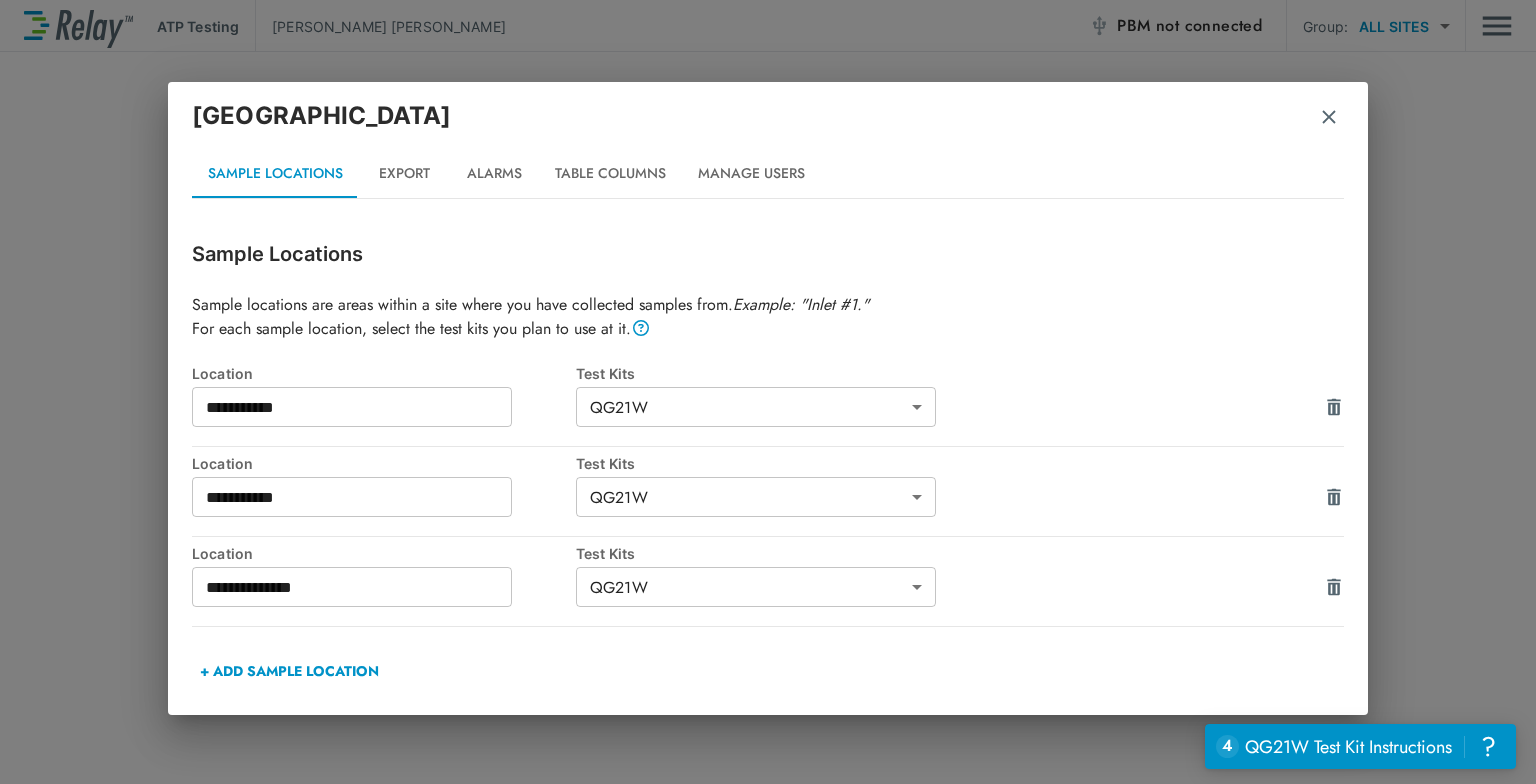click at bounding box center [1329, 117] 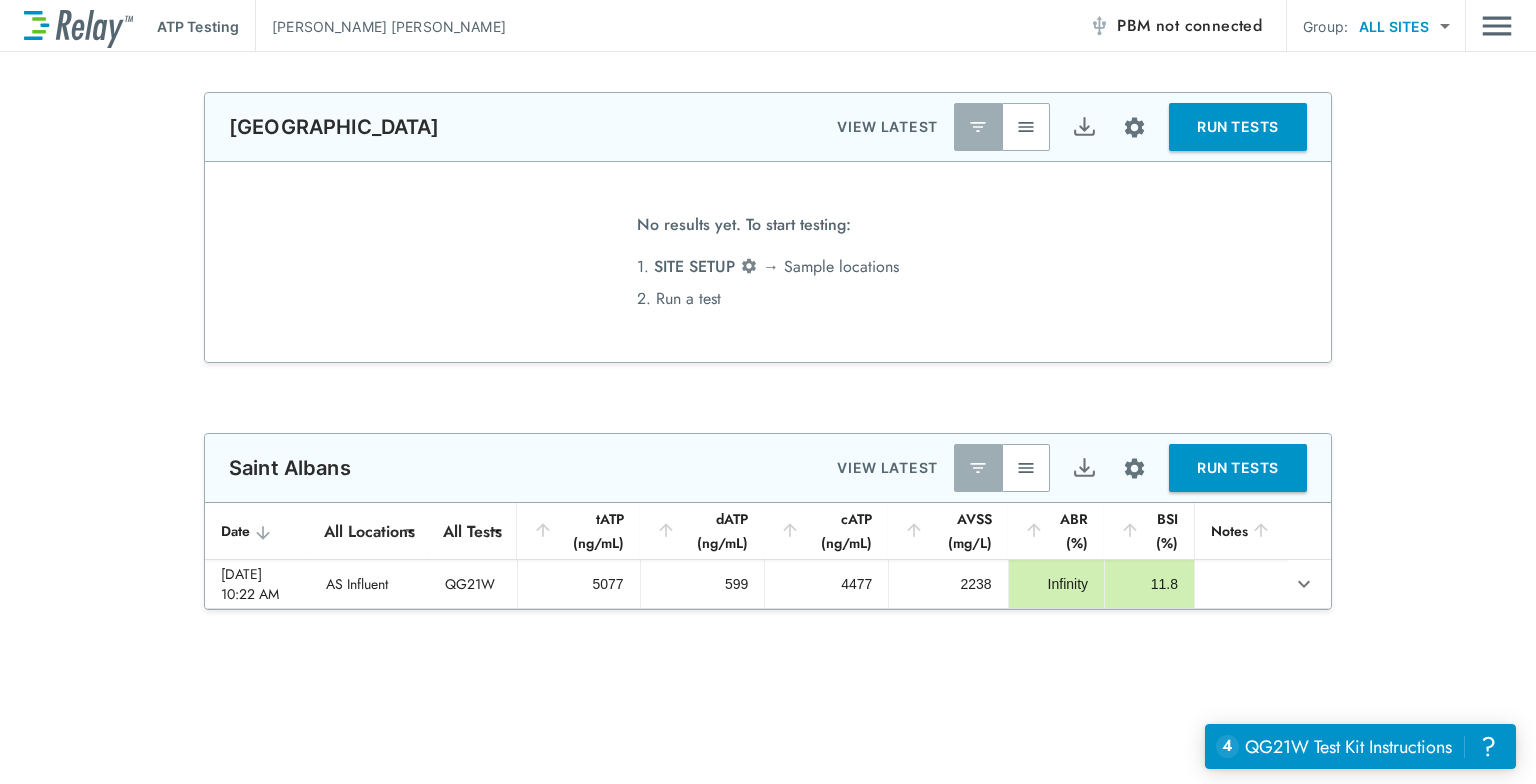 scroll, scrollTop: 0, scrollLeft: 0, axis: both 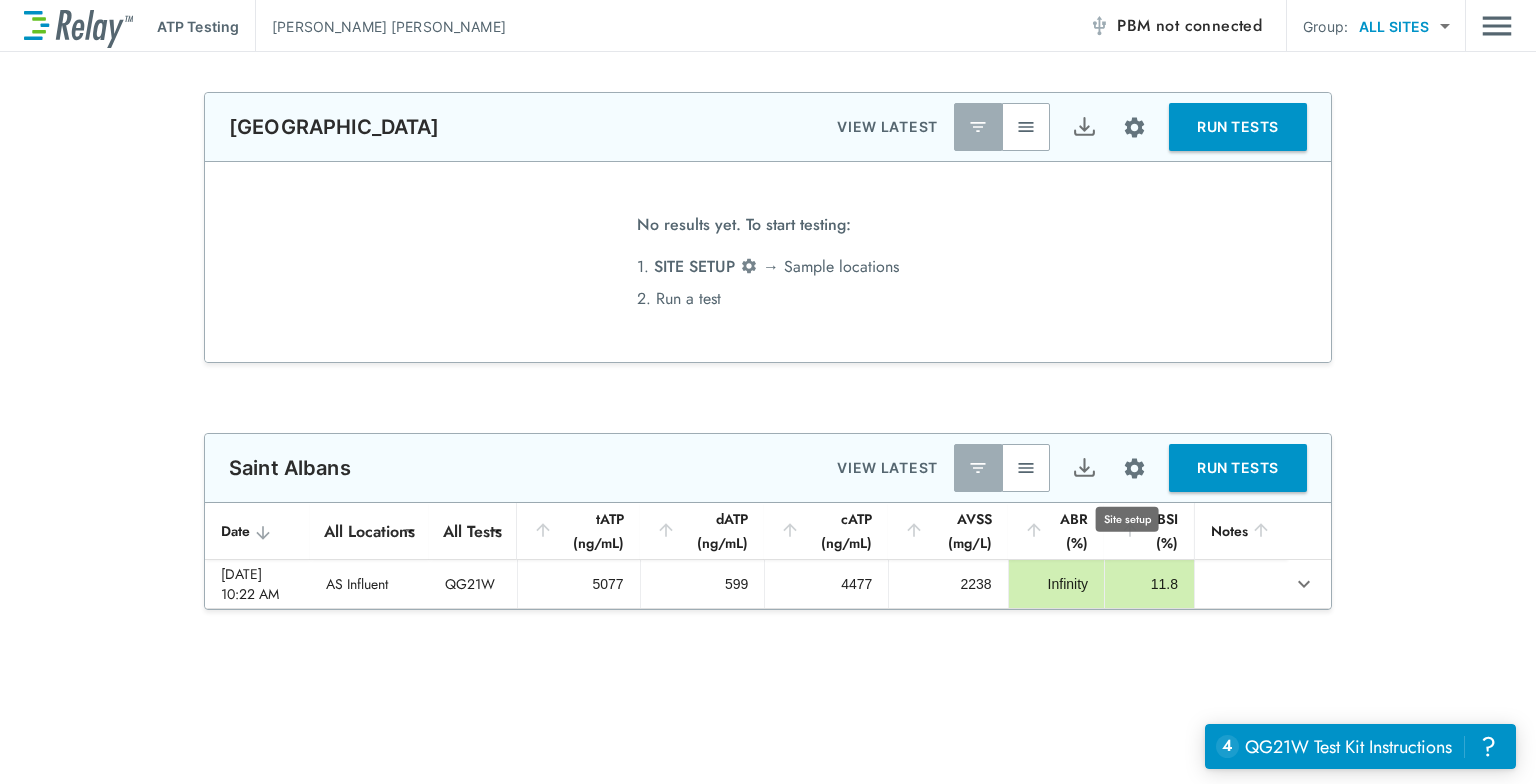 click at bounding box center (1134, 468) 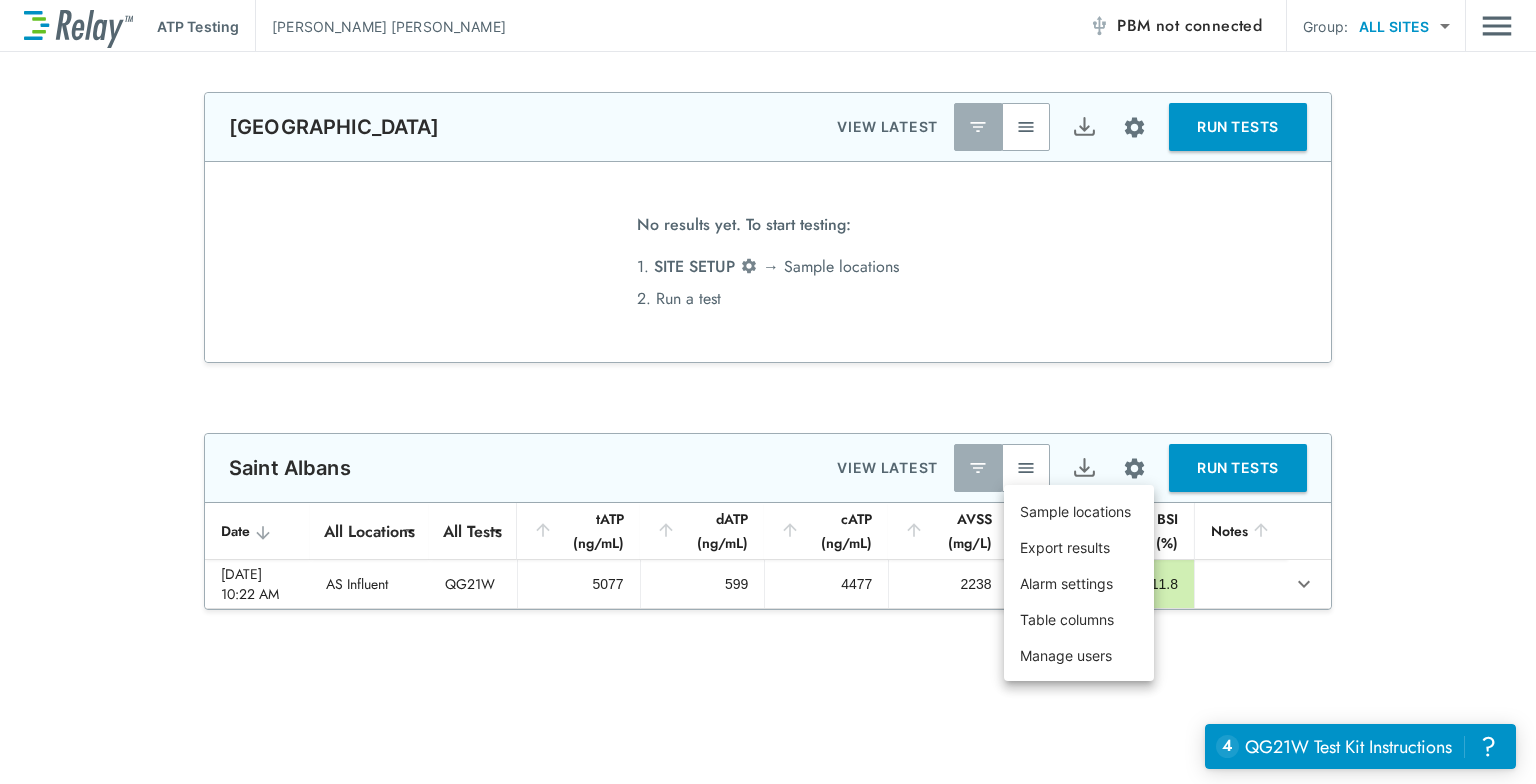 click at bounding box center (768, 392) 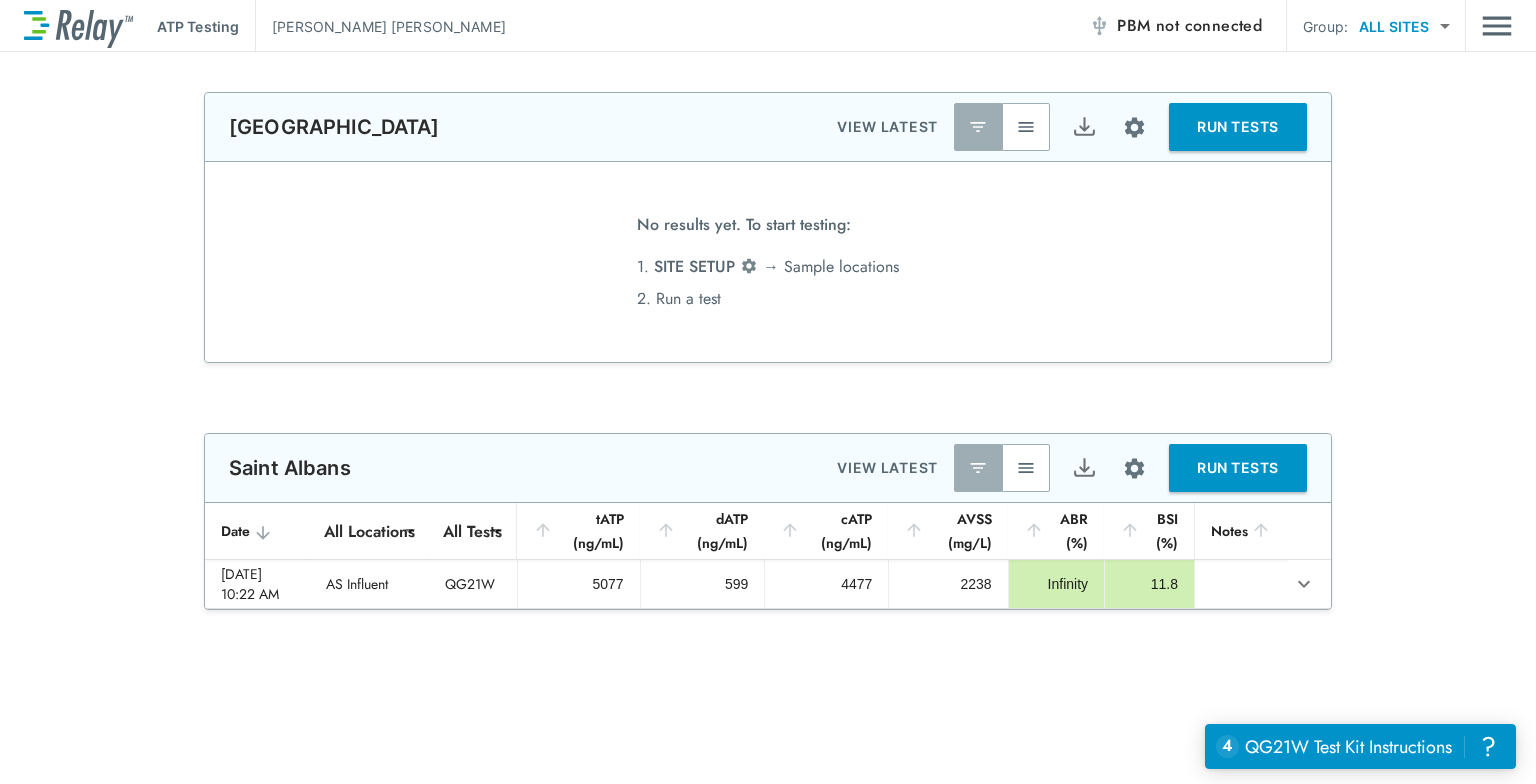 click at bounding box center (1497, 26) 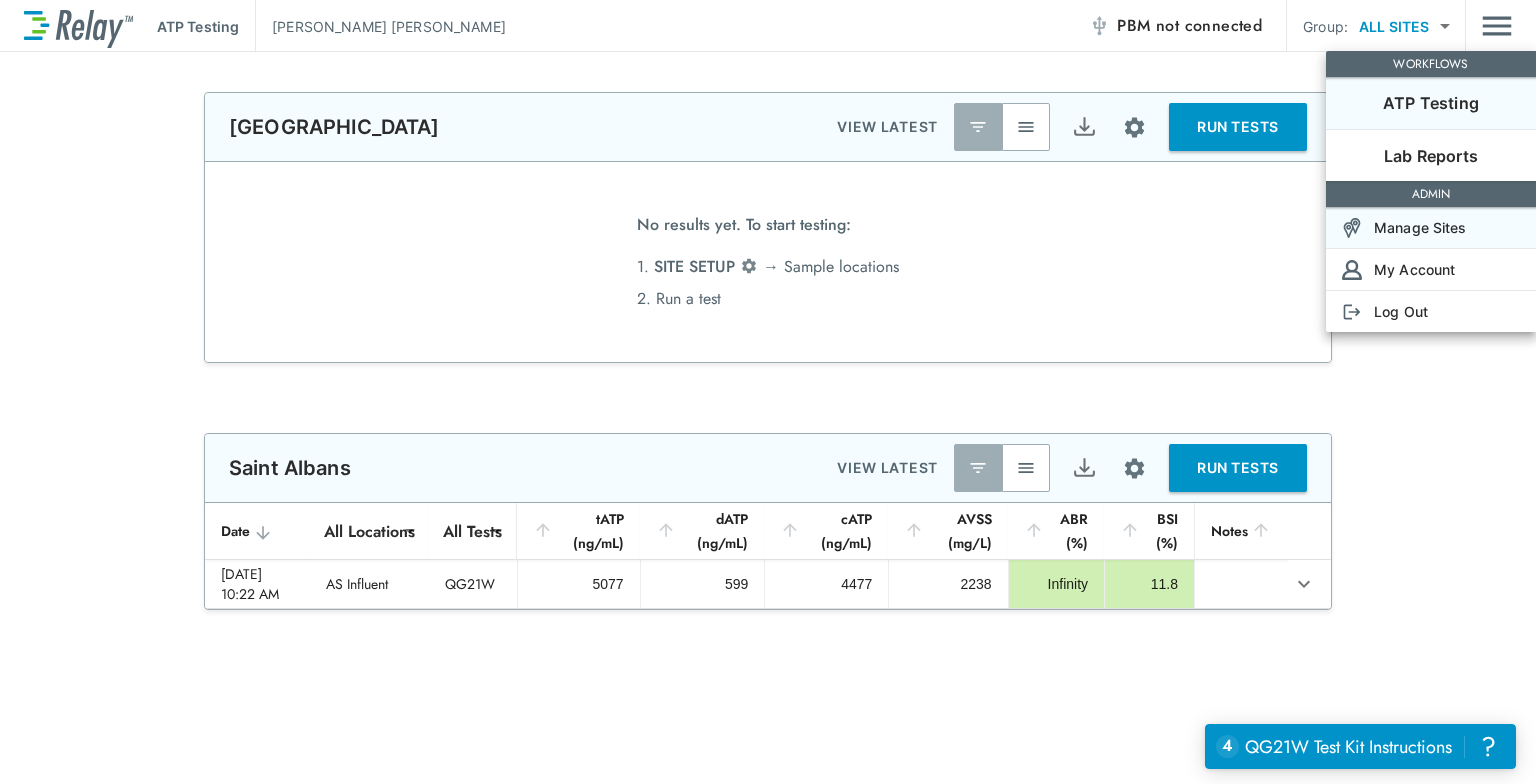 click on "Manage Sites" at bounding box center (1431, 227) 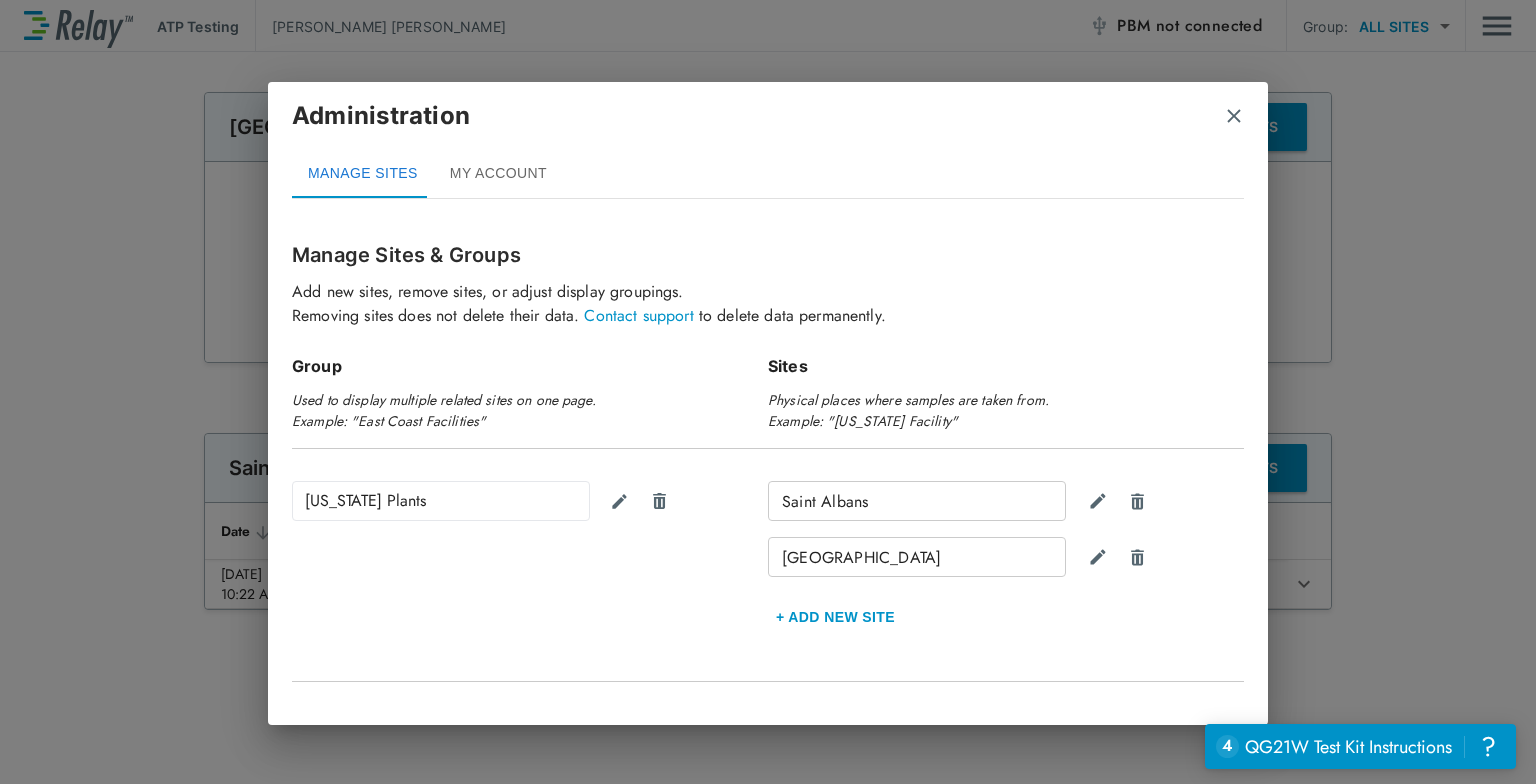 scroll, scrollTop: 28, scrollLeft: 0, axis: vertical 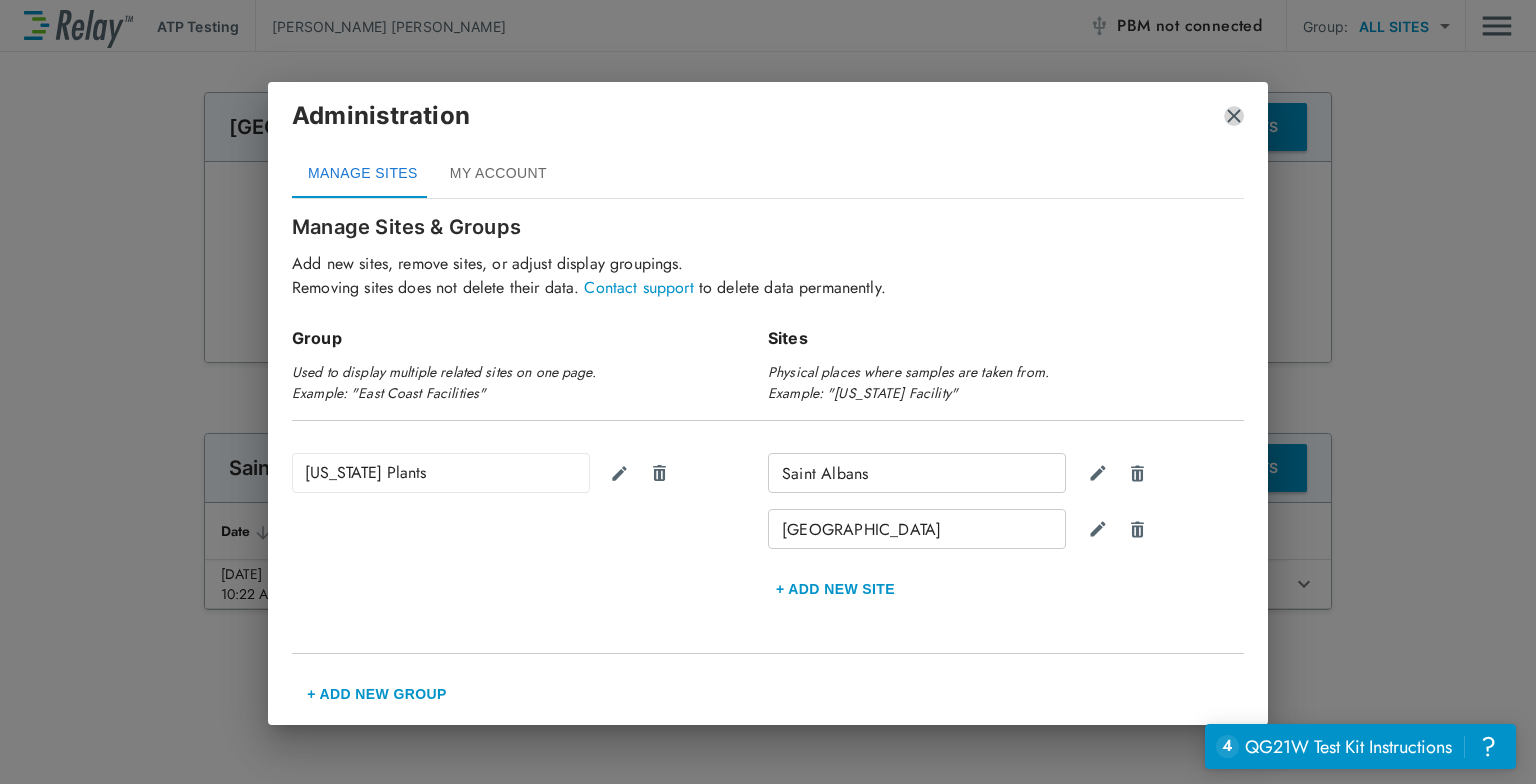 click at bounding box center [1234, 116] 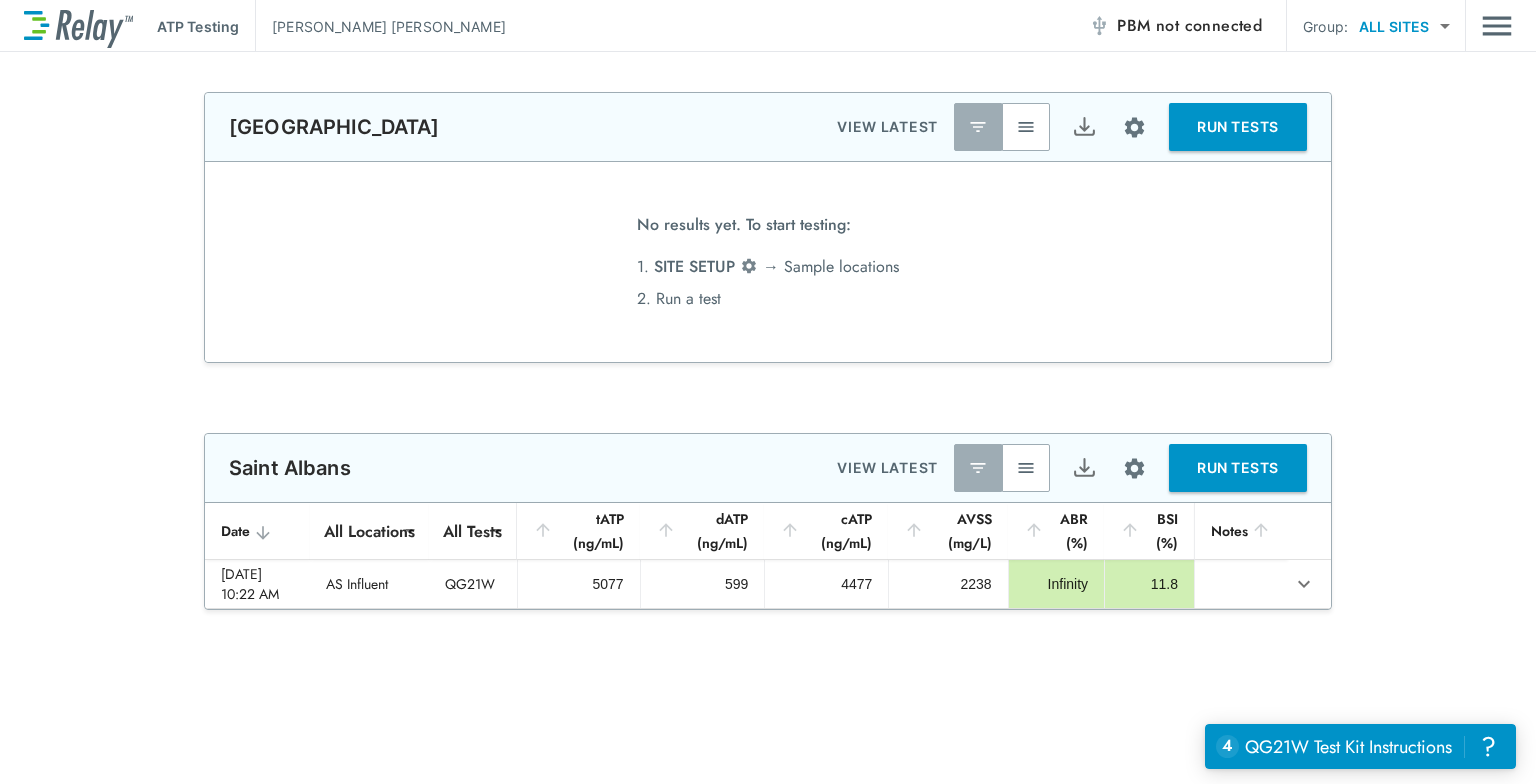 scroll, scrollTop: 0, scrollLeft: 0, axis: both 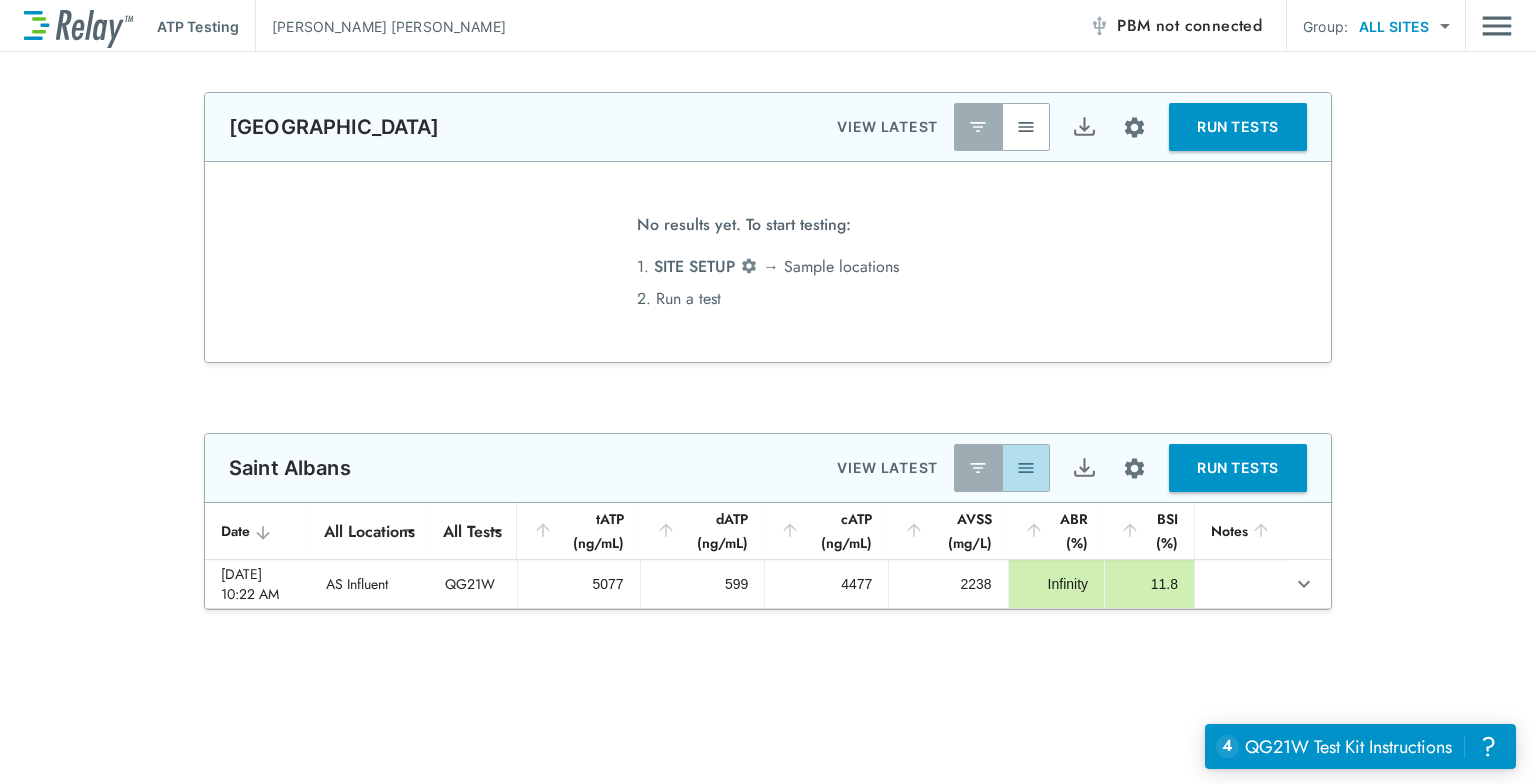 click at bounding box center (1026, 468) 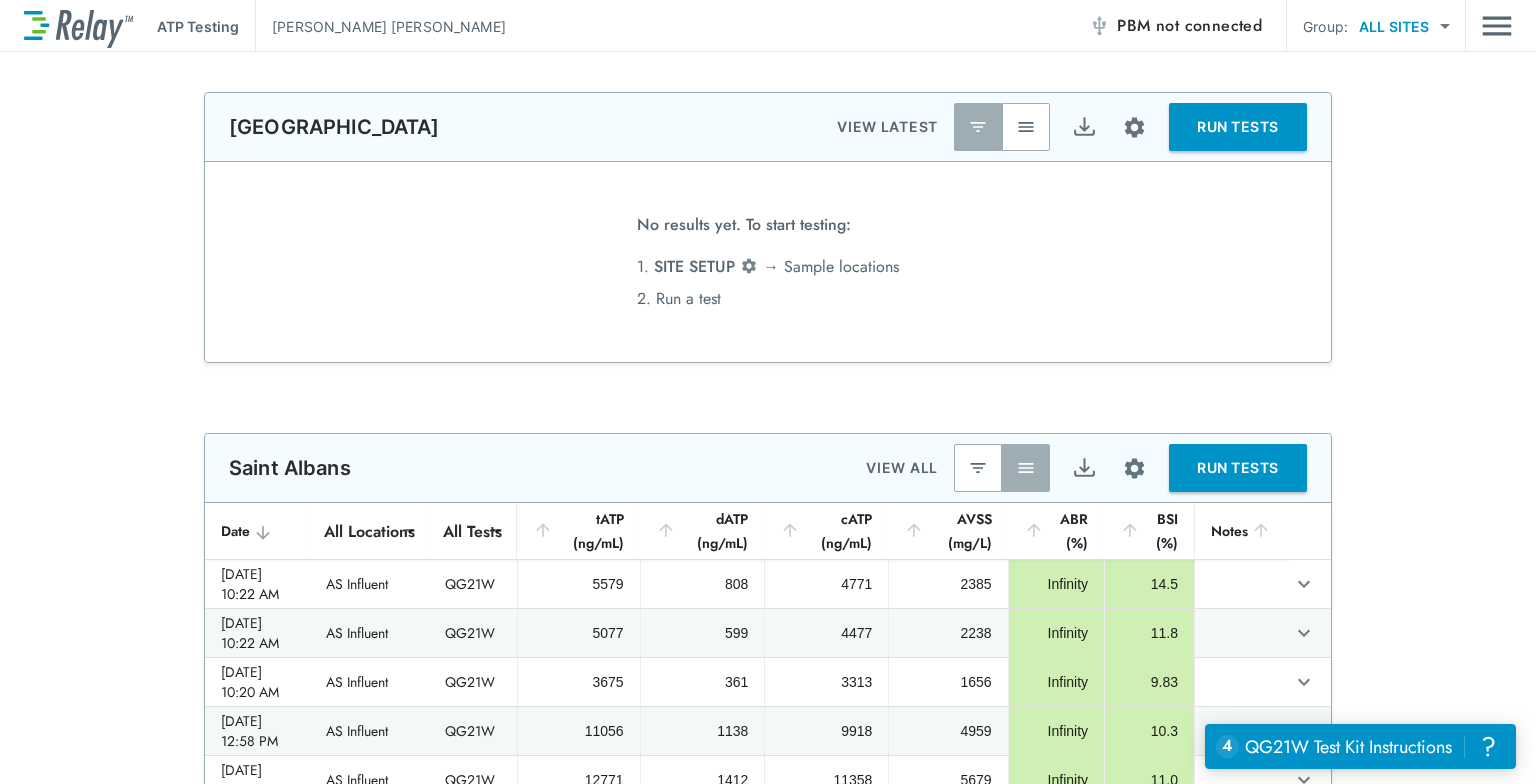 scroll, scrollTop: 0, scrollLeft: 0, axis: both 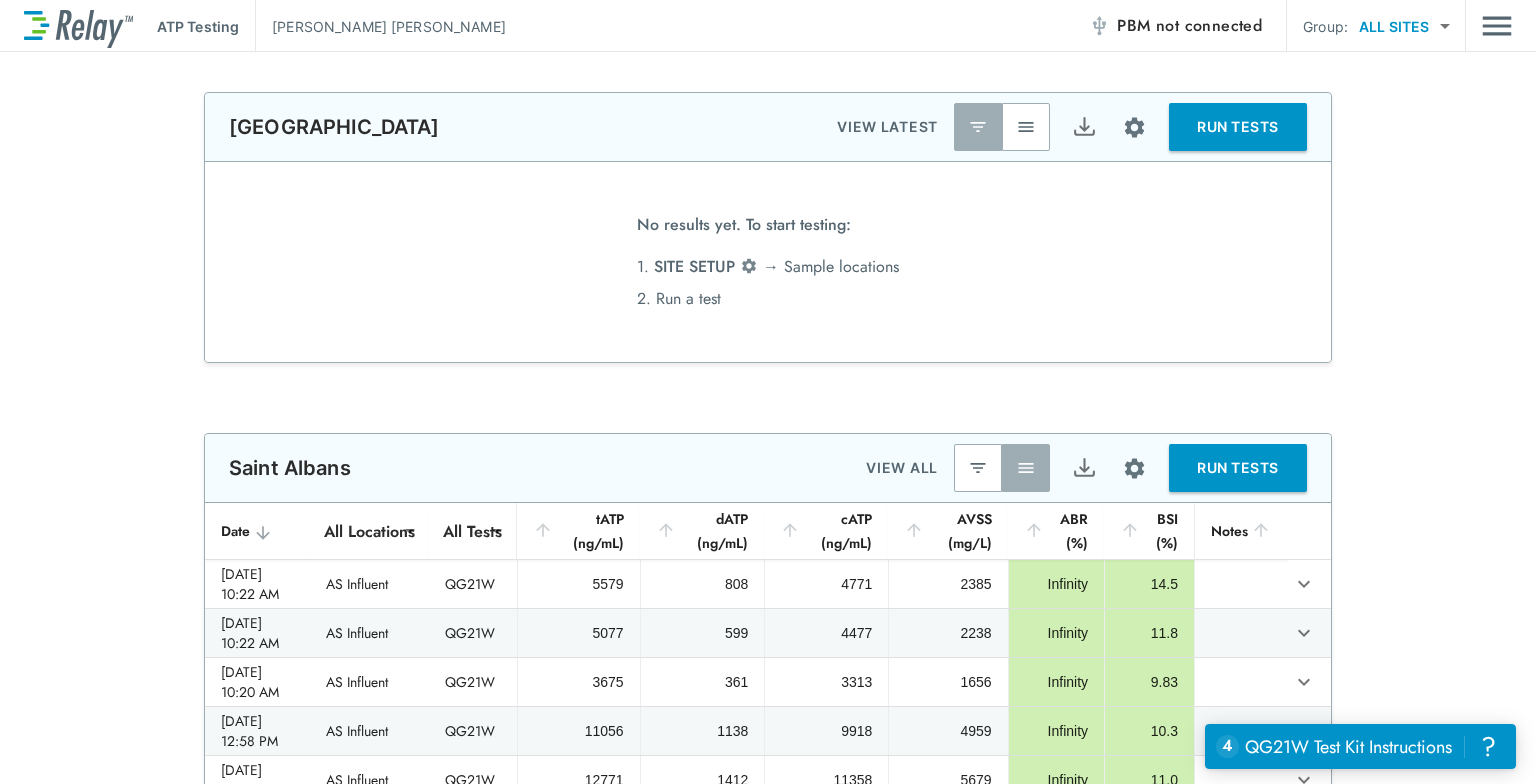 click at bounding box center (1026, 127) 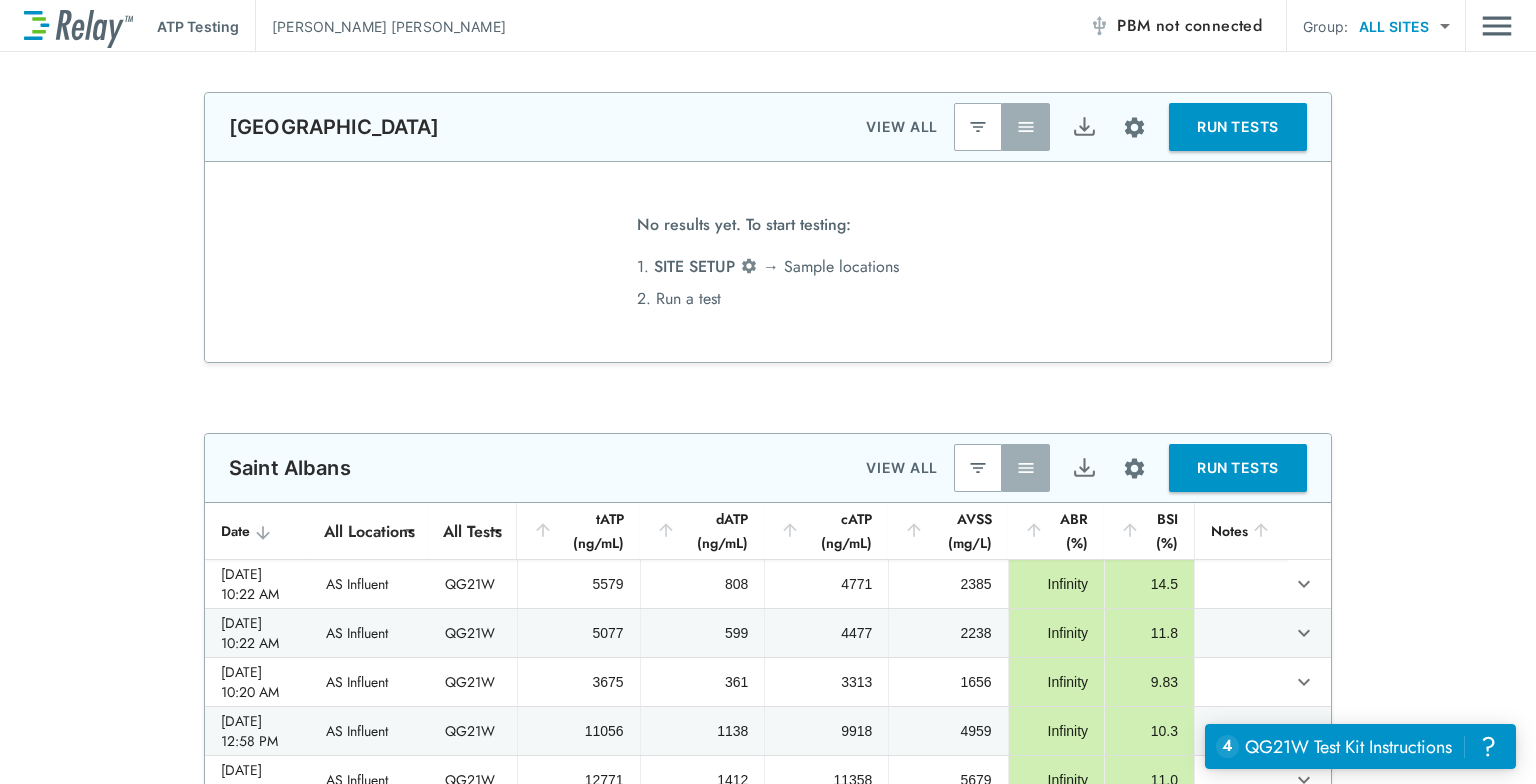 click at bounding box center (978, 468) 